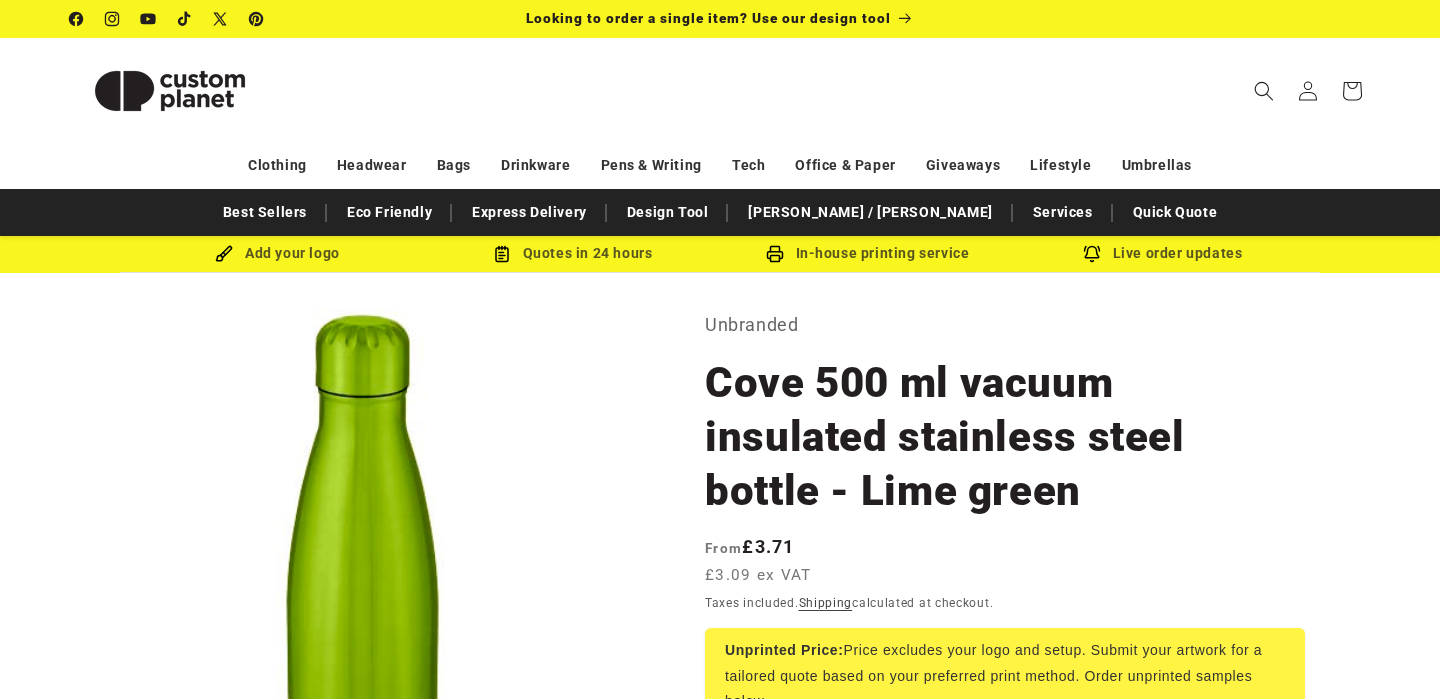 scroll, scrollTop: 0, scrollLeft: 0, axis: both 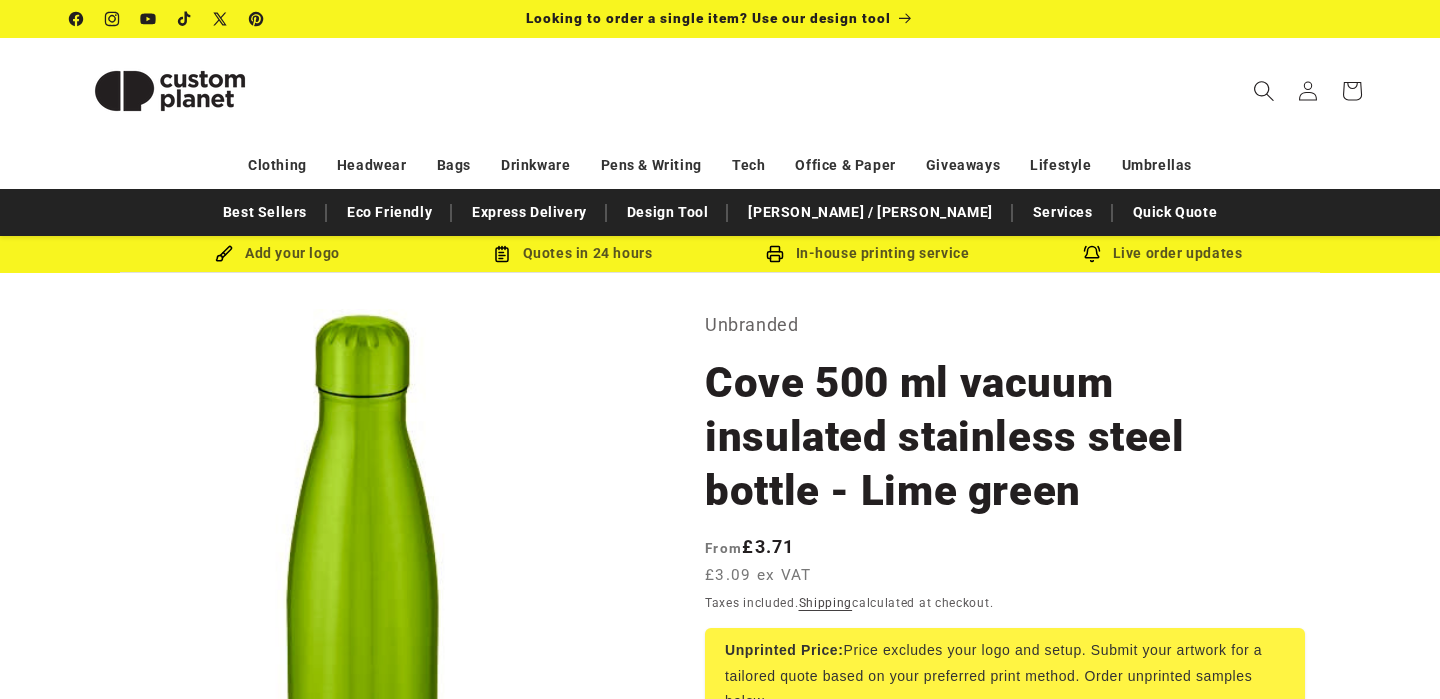 click 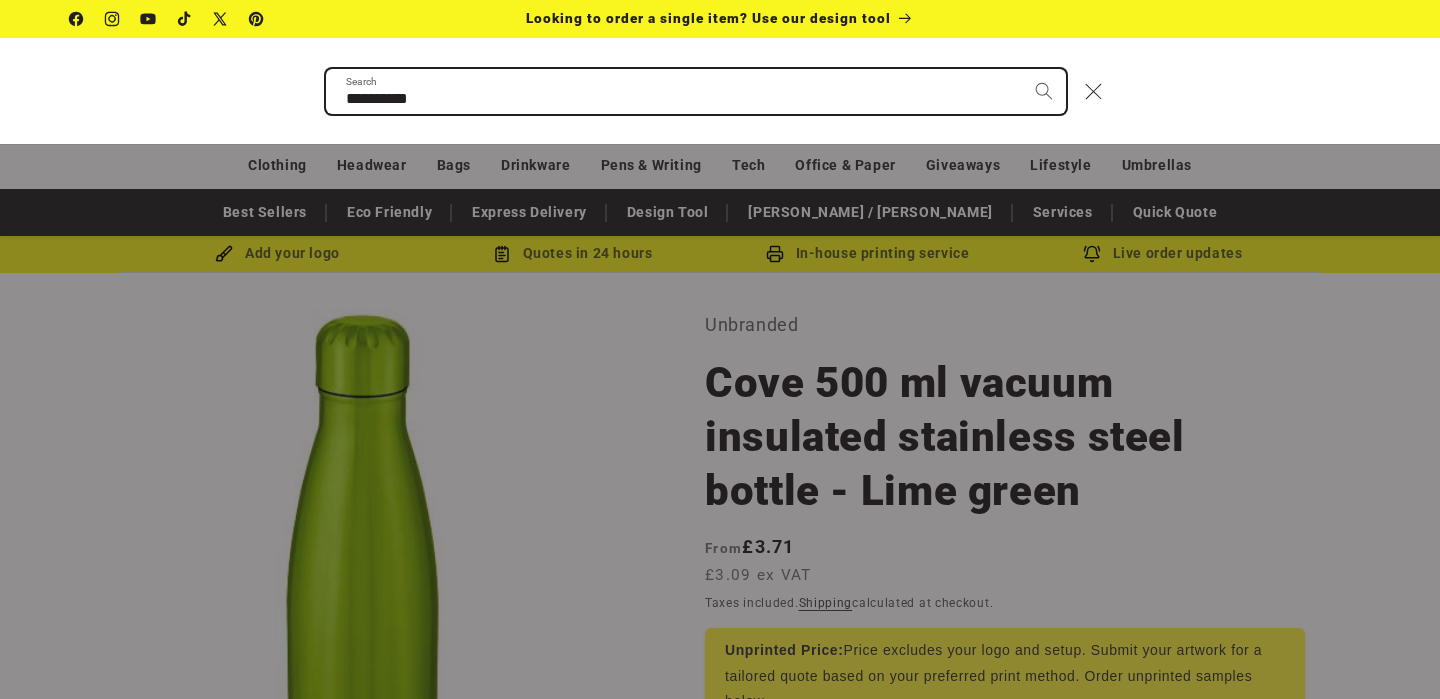 type on "**********" 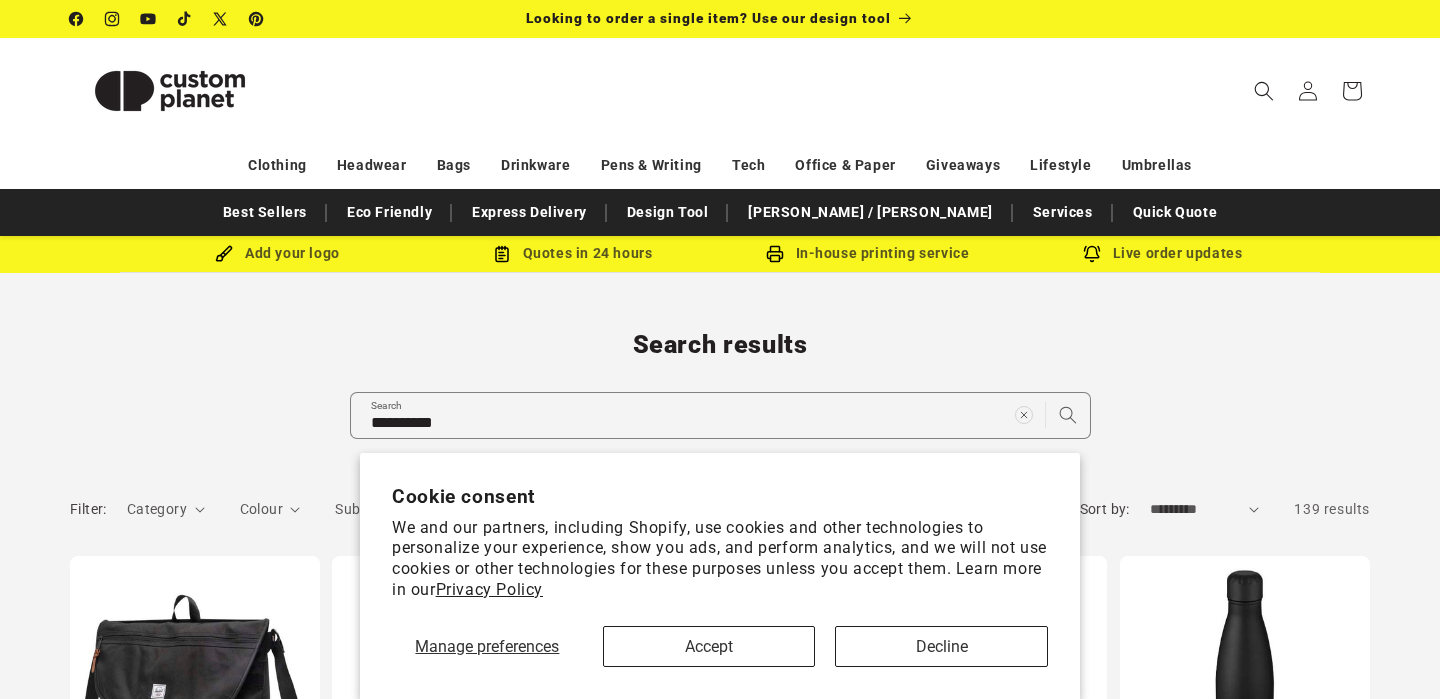scroll, scrollTop: 0, scrollLeft: 0, axis: both 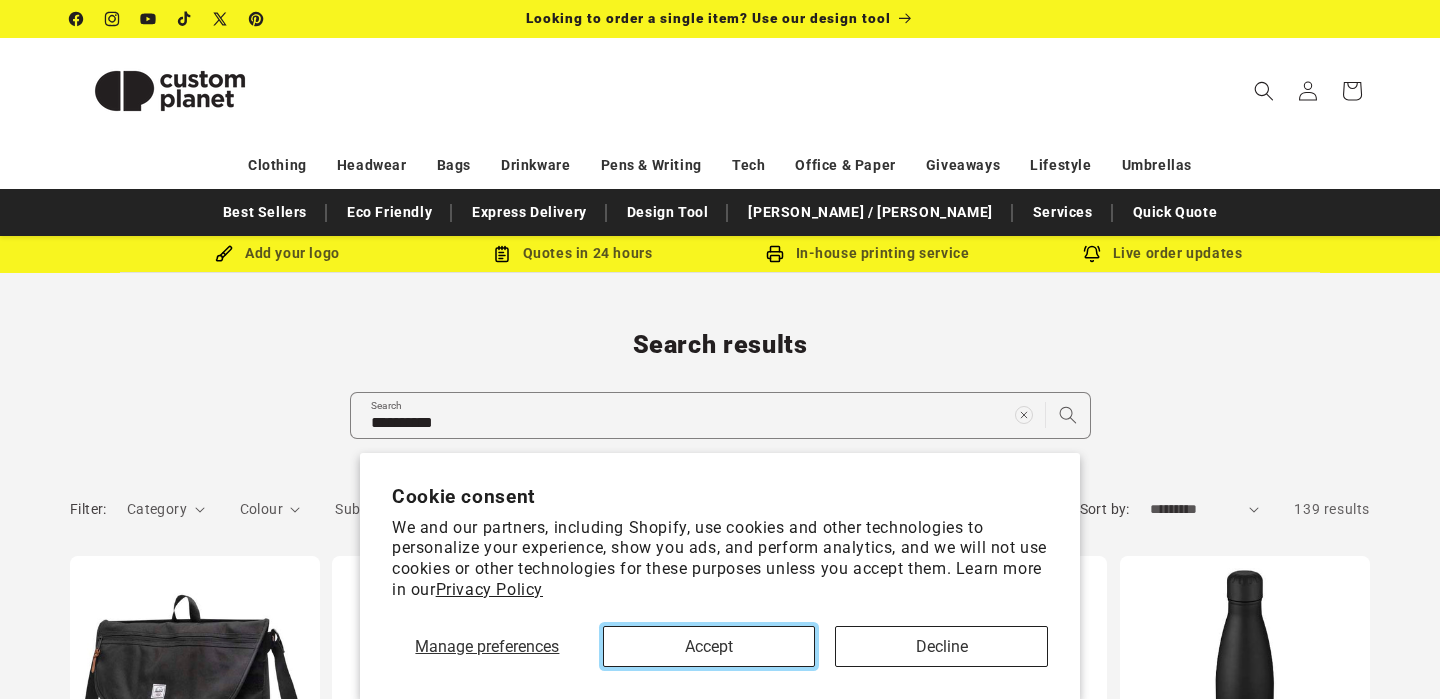 click on "Accept" at bounding box center [709, 646] 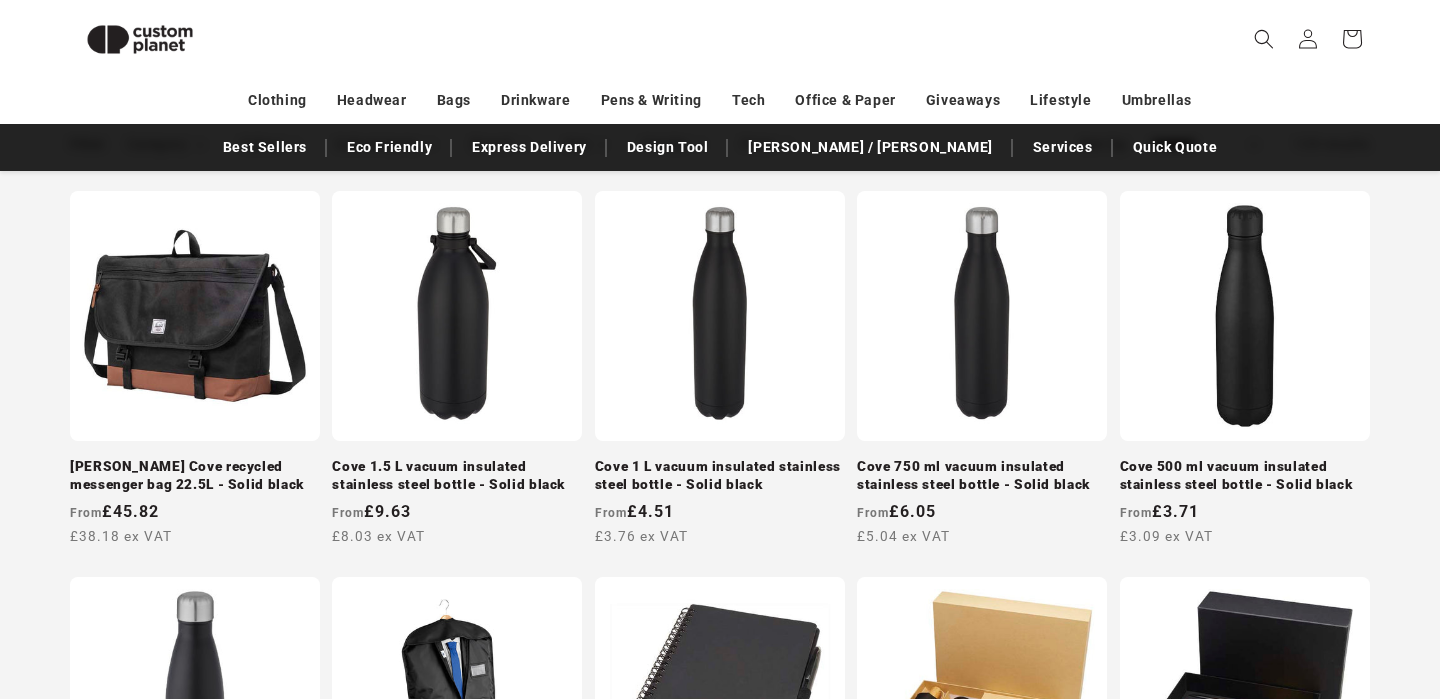 scroll, scrollTop: 339, scrollLeft: 0, axis: vertical 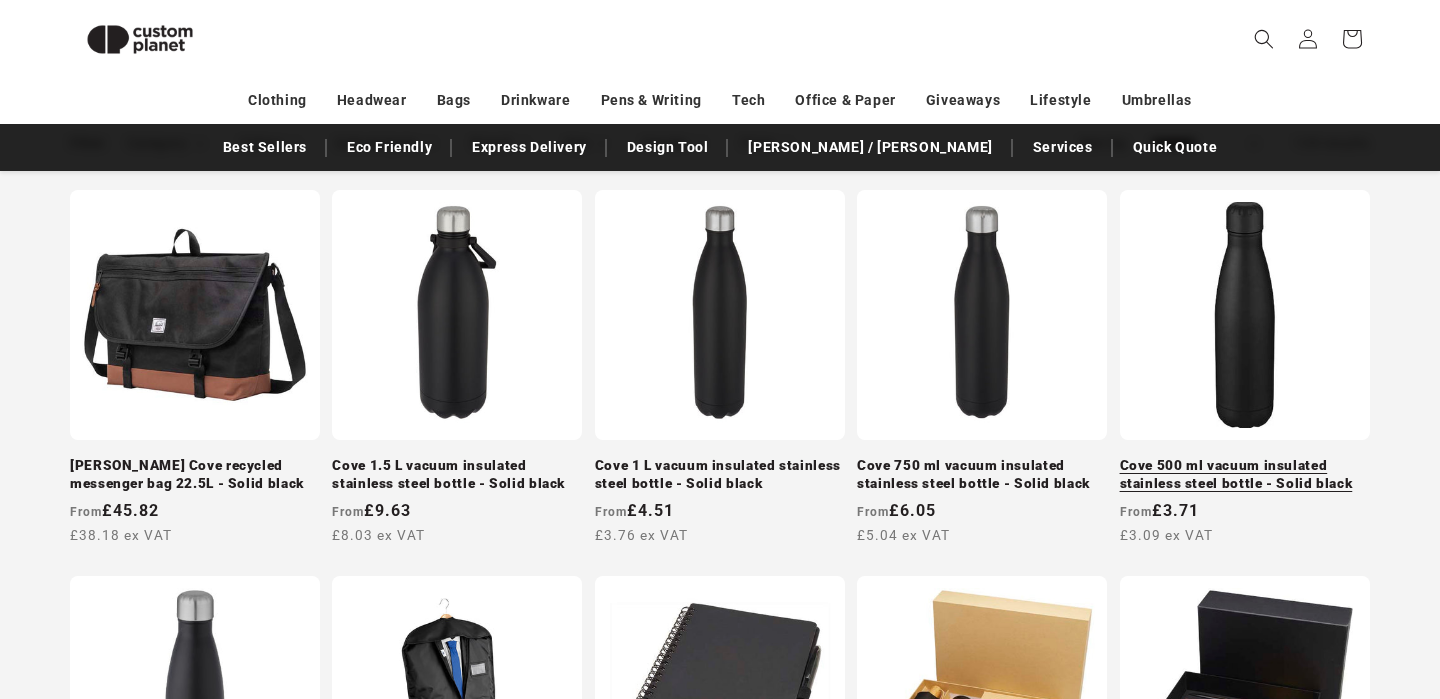 click on "Cove 500 ml vacuum insulated stainless steel bottle - Solid black" at bounding box center (1245, 474) 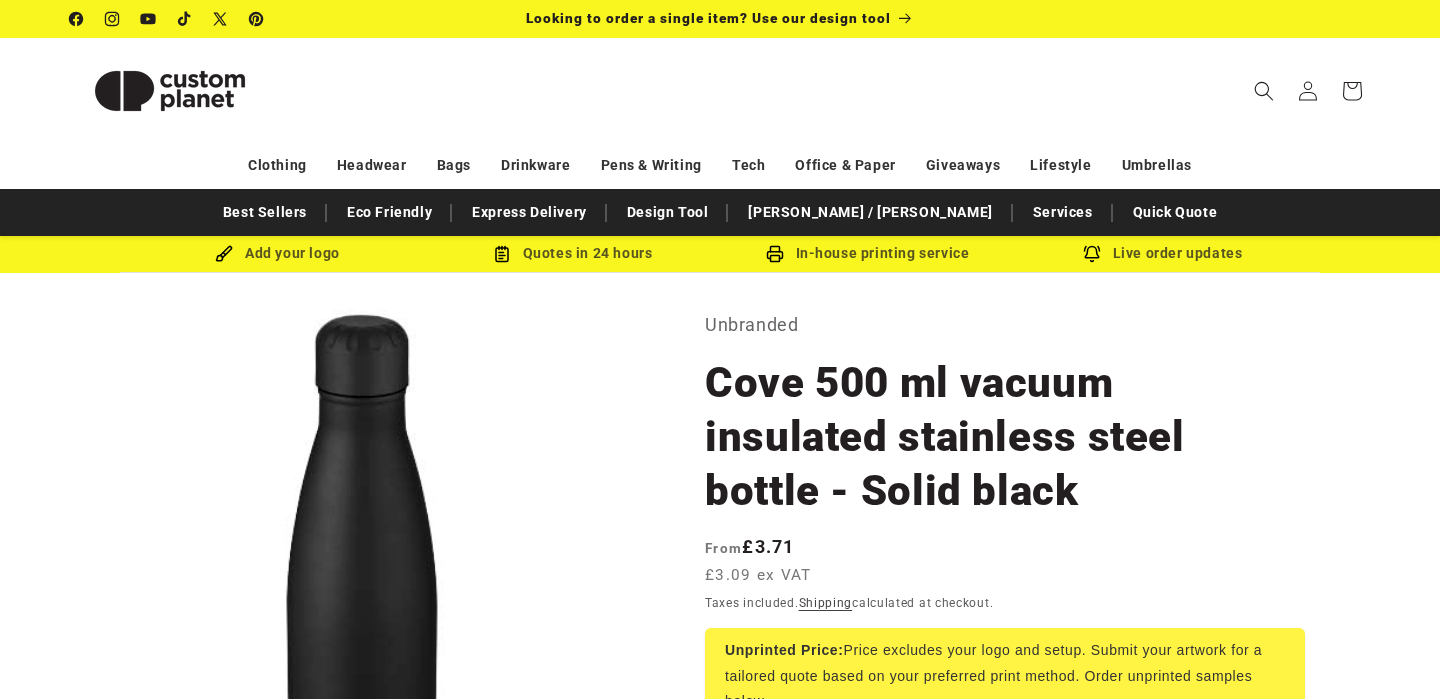 scroll, scrollTop: 0, scrollLeft: 0, axis: both 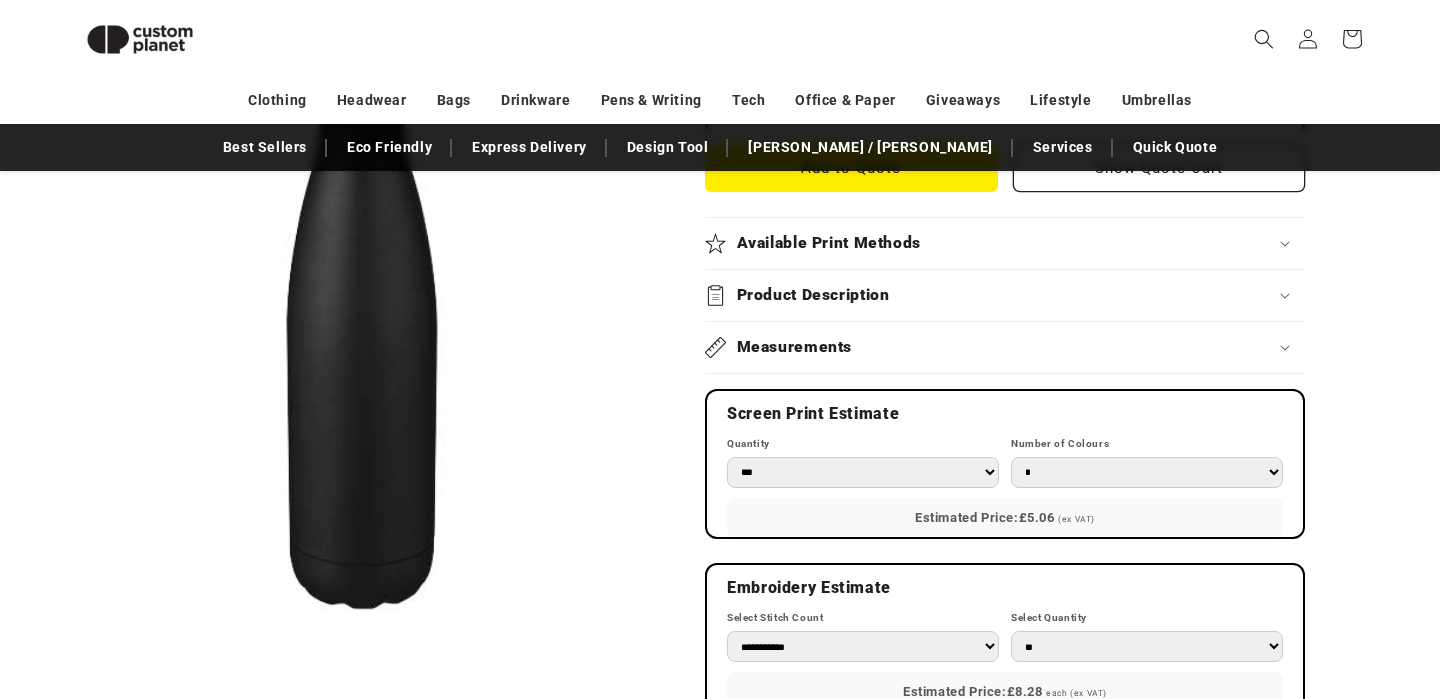 click on "***
***
***
****
****
****
*****
*****" at bounding box center [863, 472] 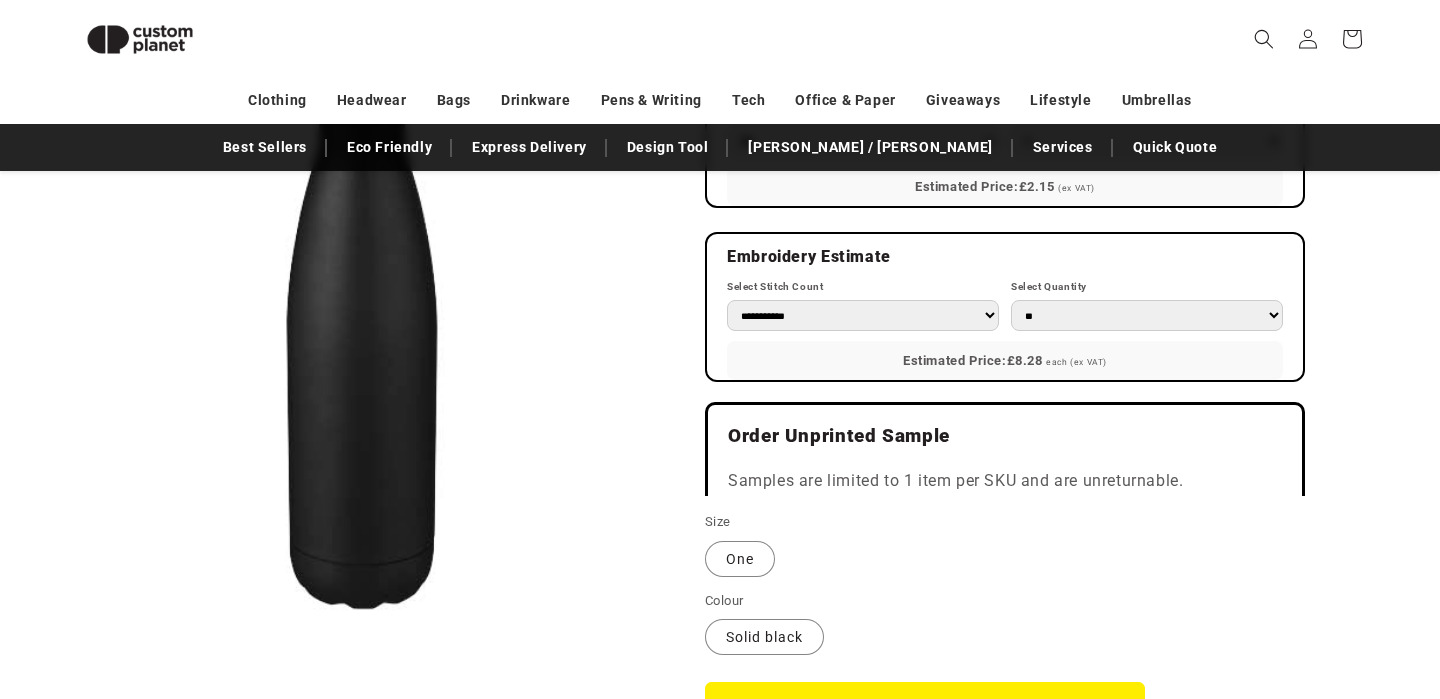 scroll, scrollTop: 1191, scrollLeft: 0, axis: vertical 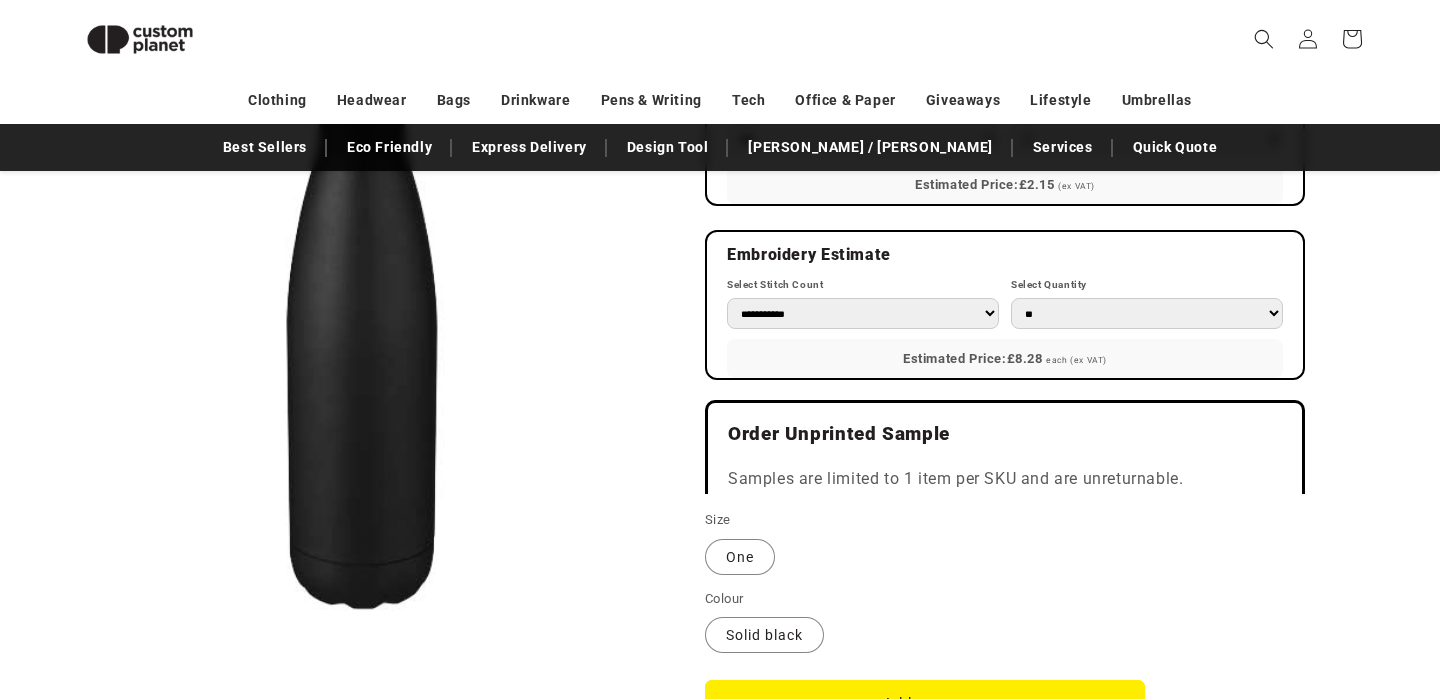 click on "**********" at bounding box center [863, 313] 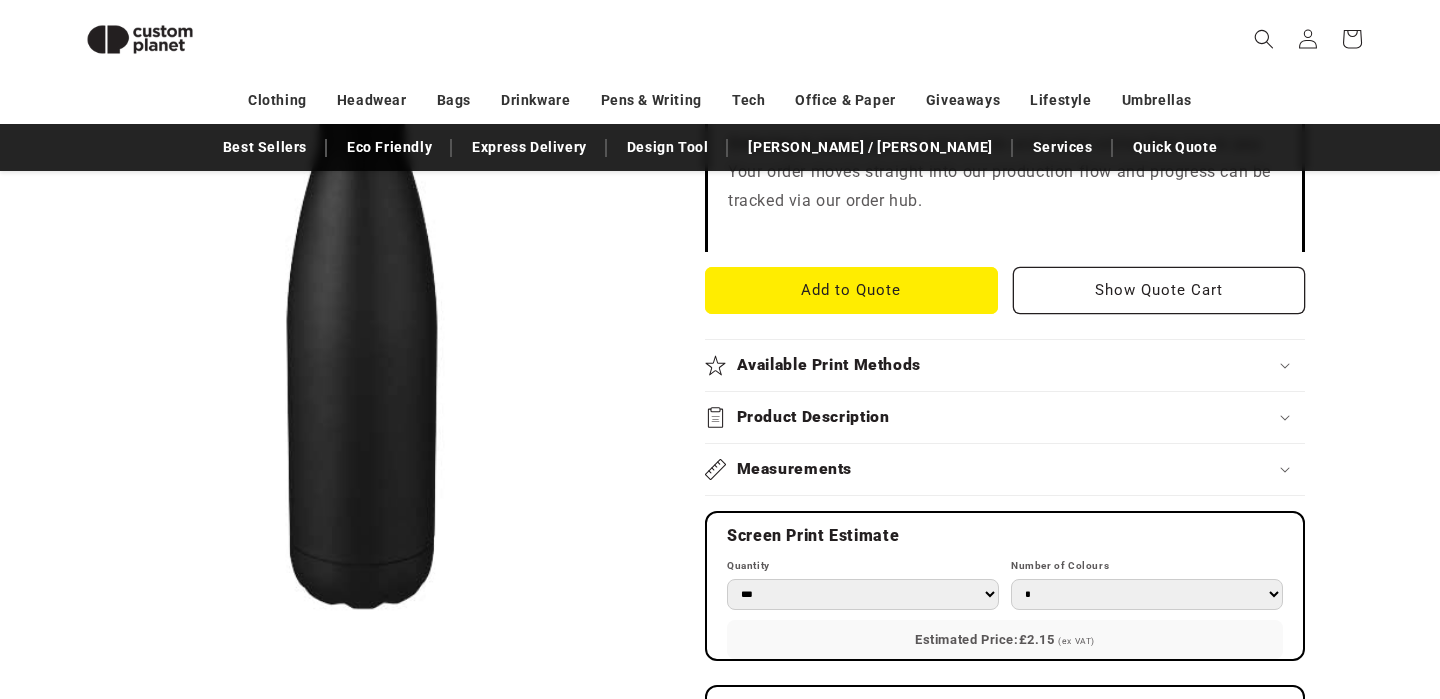 scroll, scrollTop: 733, scrollLeft: 0, axis: vertical 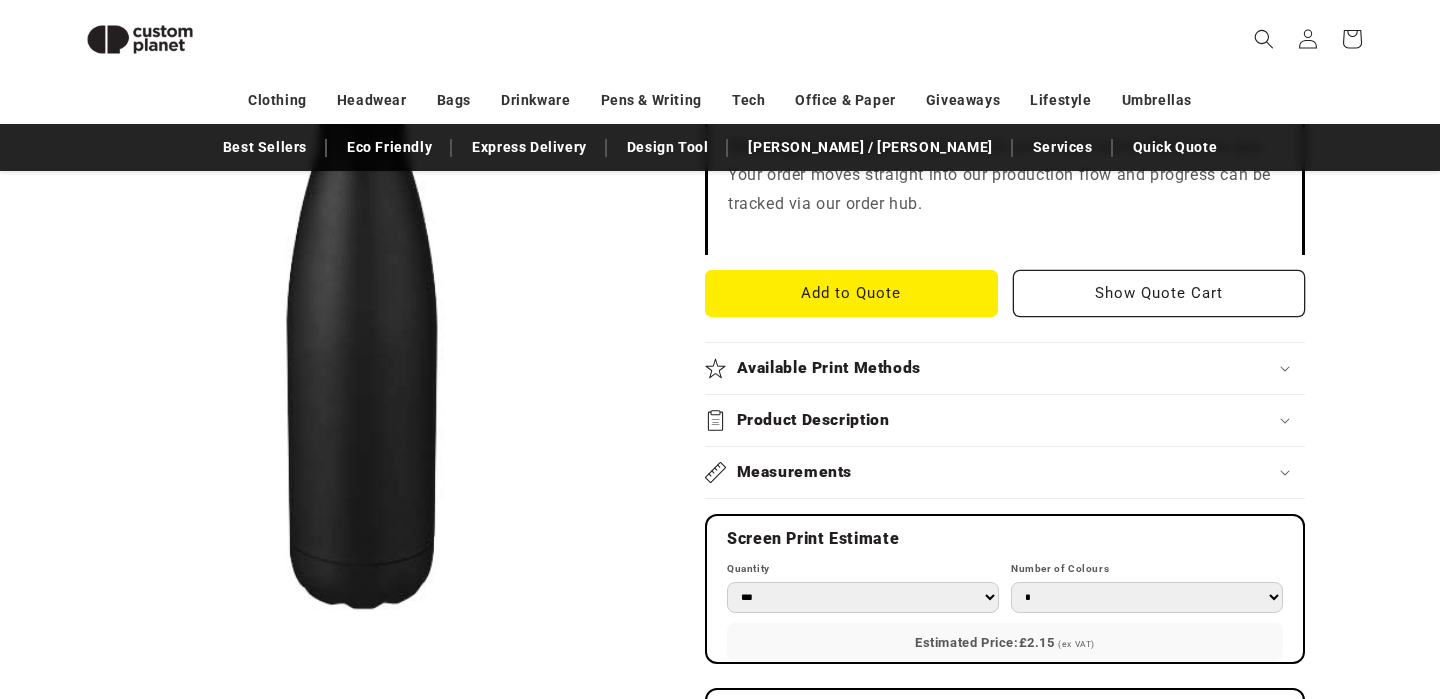 click on "Available Print Methods" at bounding box center (1005, 368) 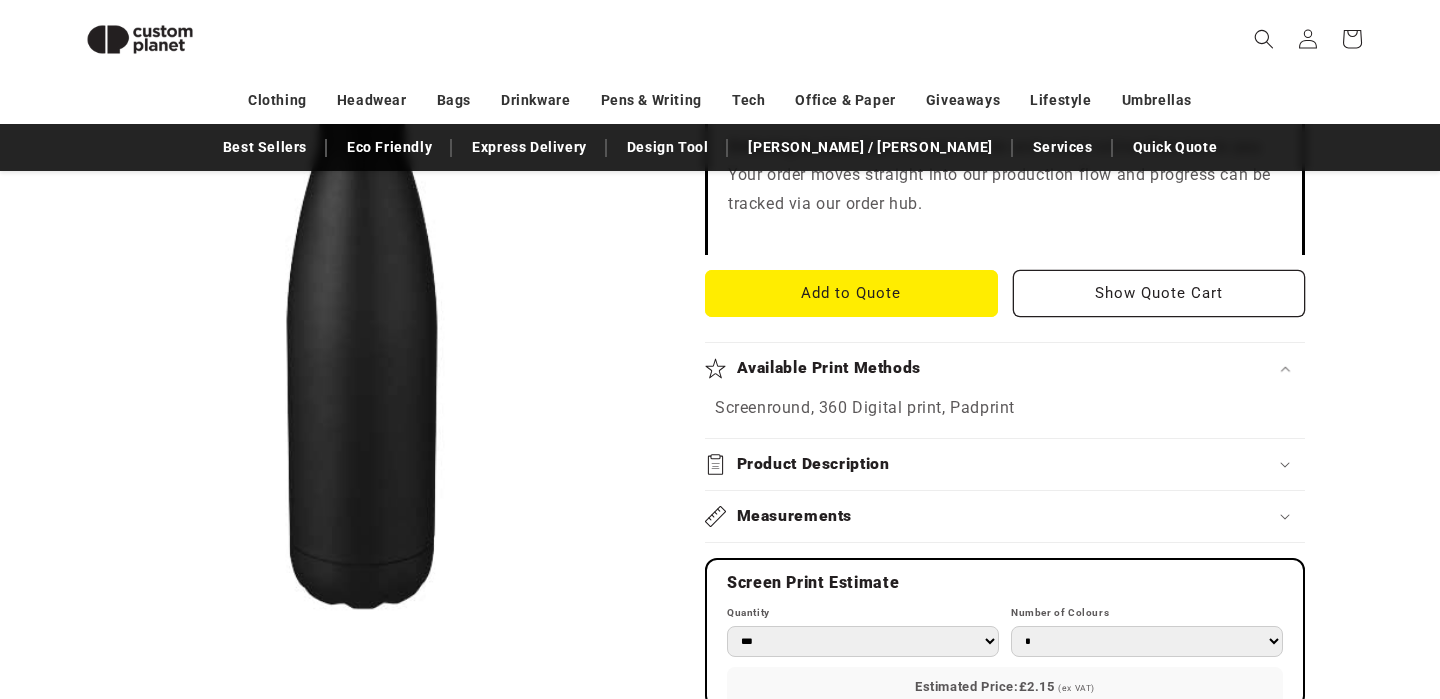 click on "Available Print Methods" at bounding box center [1005, 368] 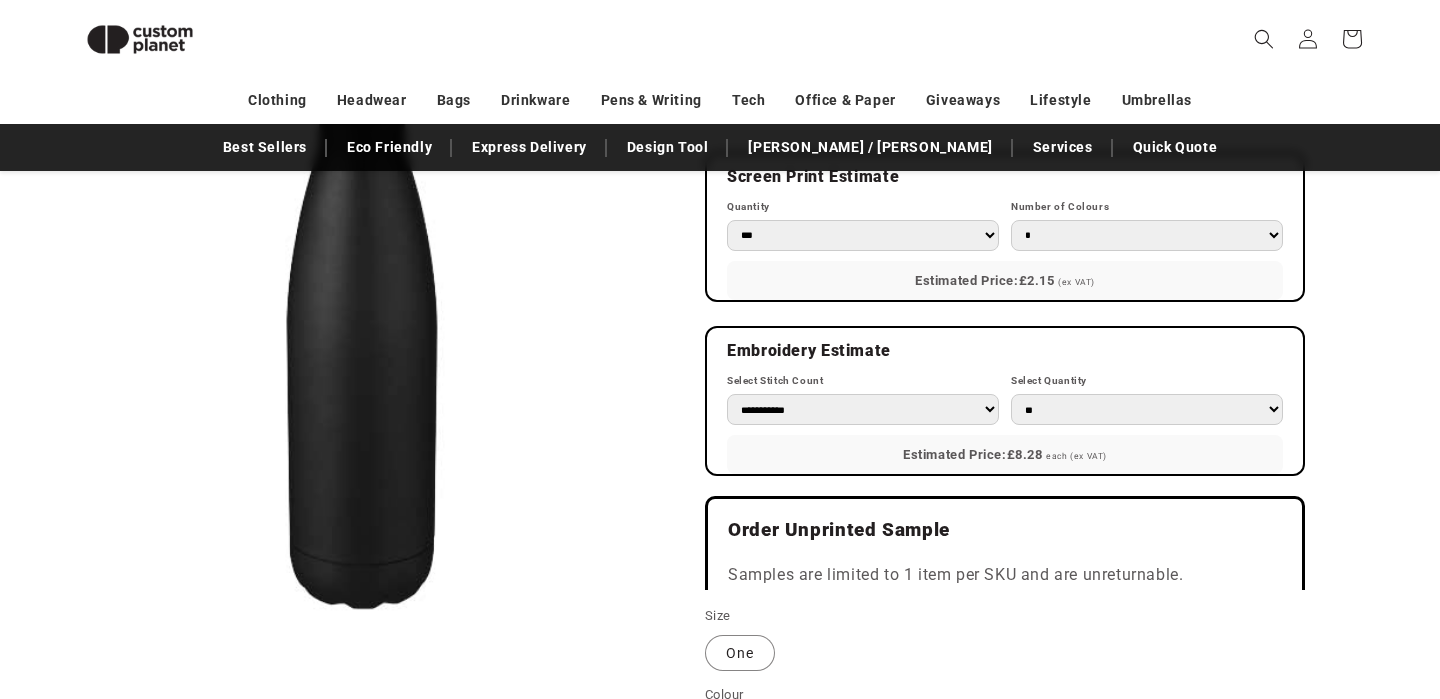 scroll, scrollTop: 1102, scrollLeft: 0, axis: vertical 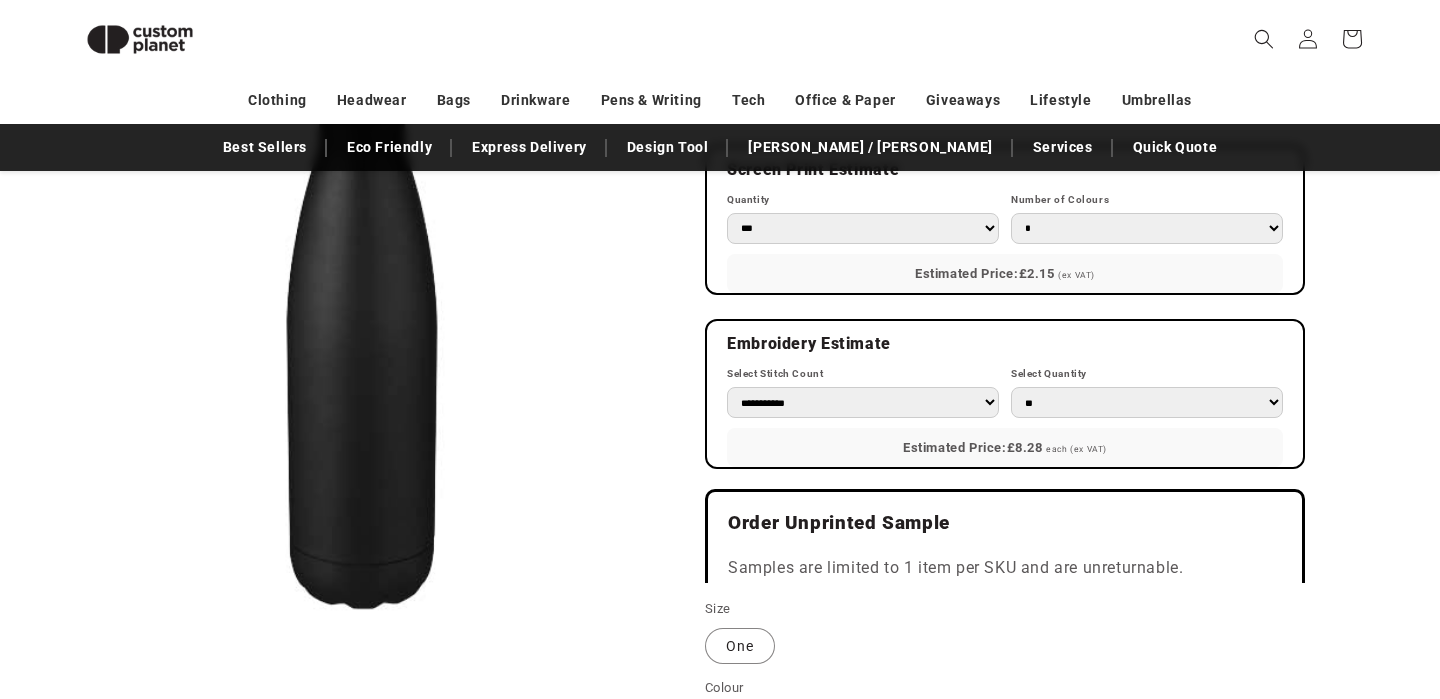 click on "**********" at bounding box center [863, 402] 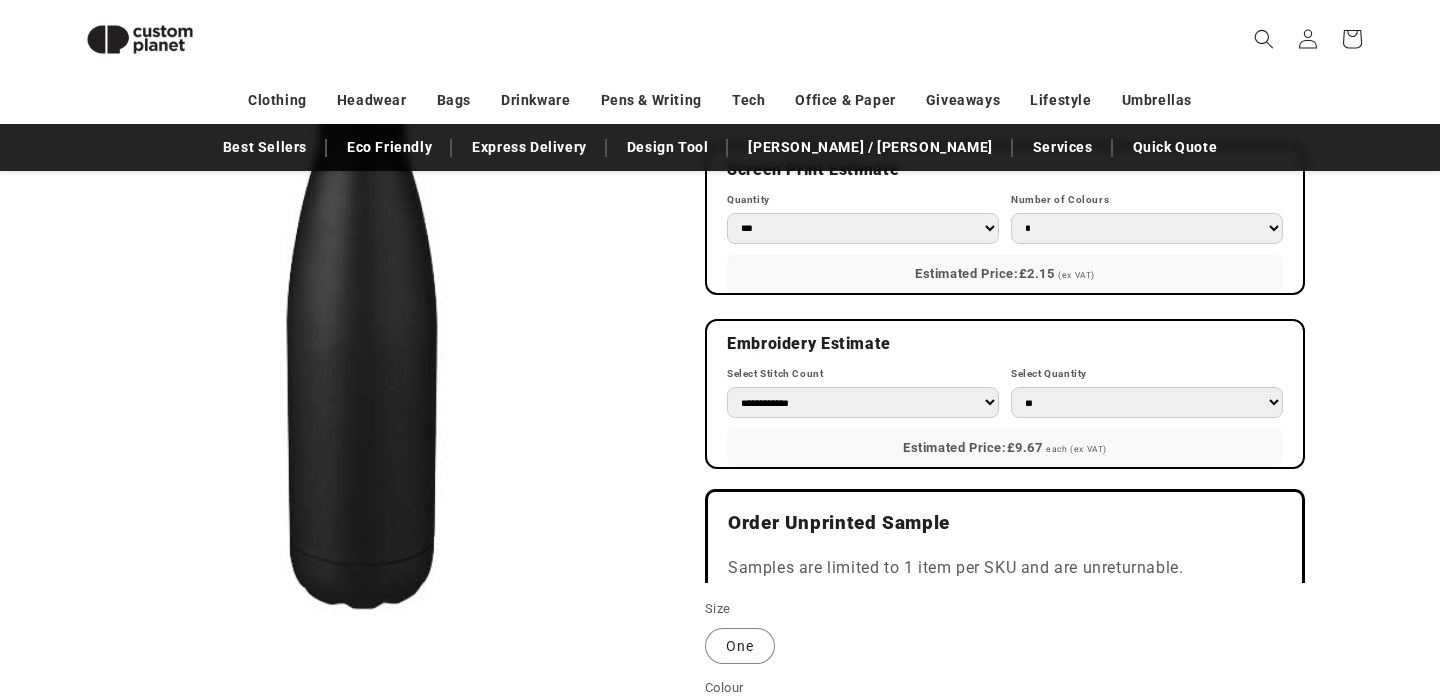 click on "**********" at bounding box center (863, 402) 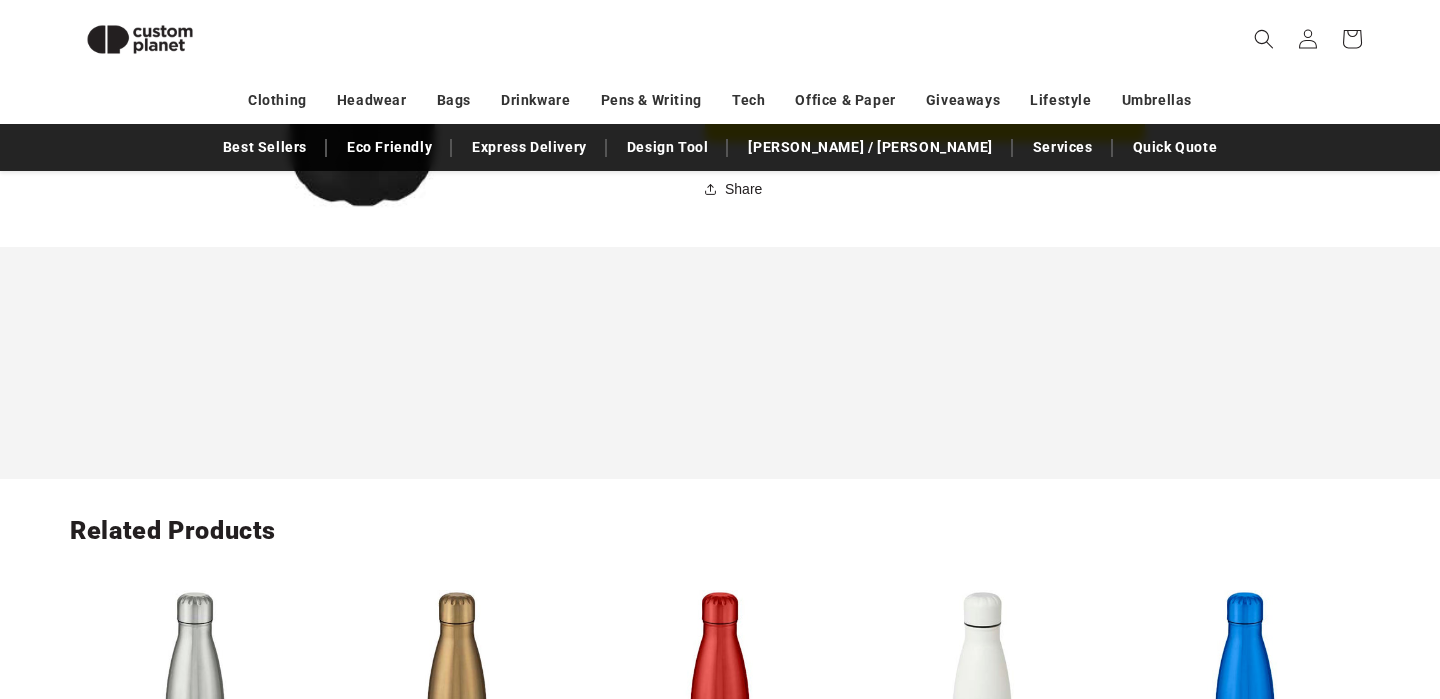 scroll, scrollTop: 1397, scrollLeft: 0, axis: vertical 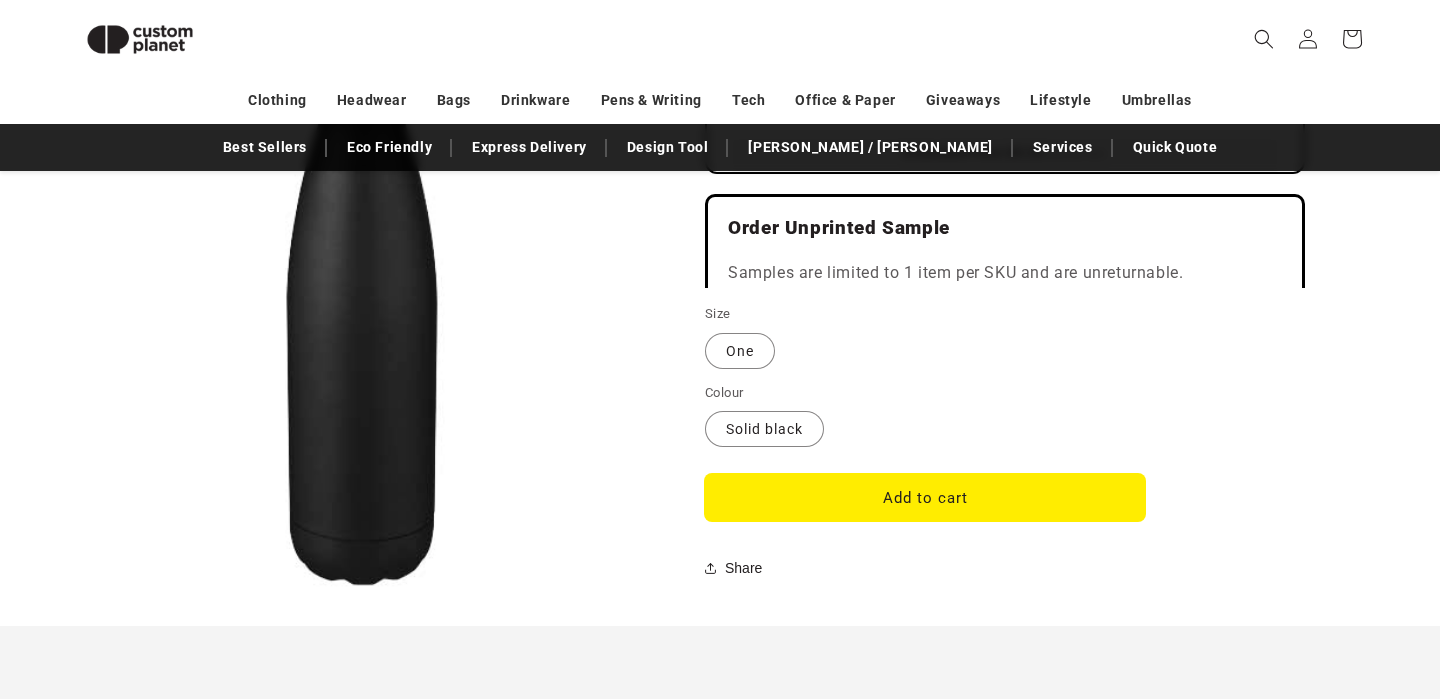 click on "Add to cart" at bounding box center [925, 497] 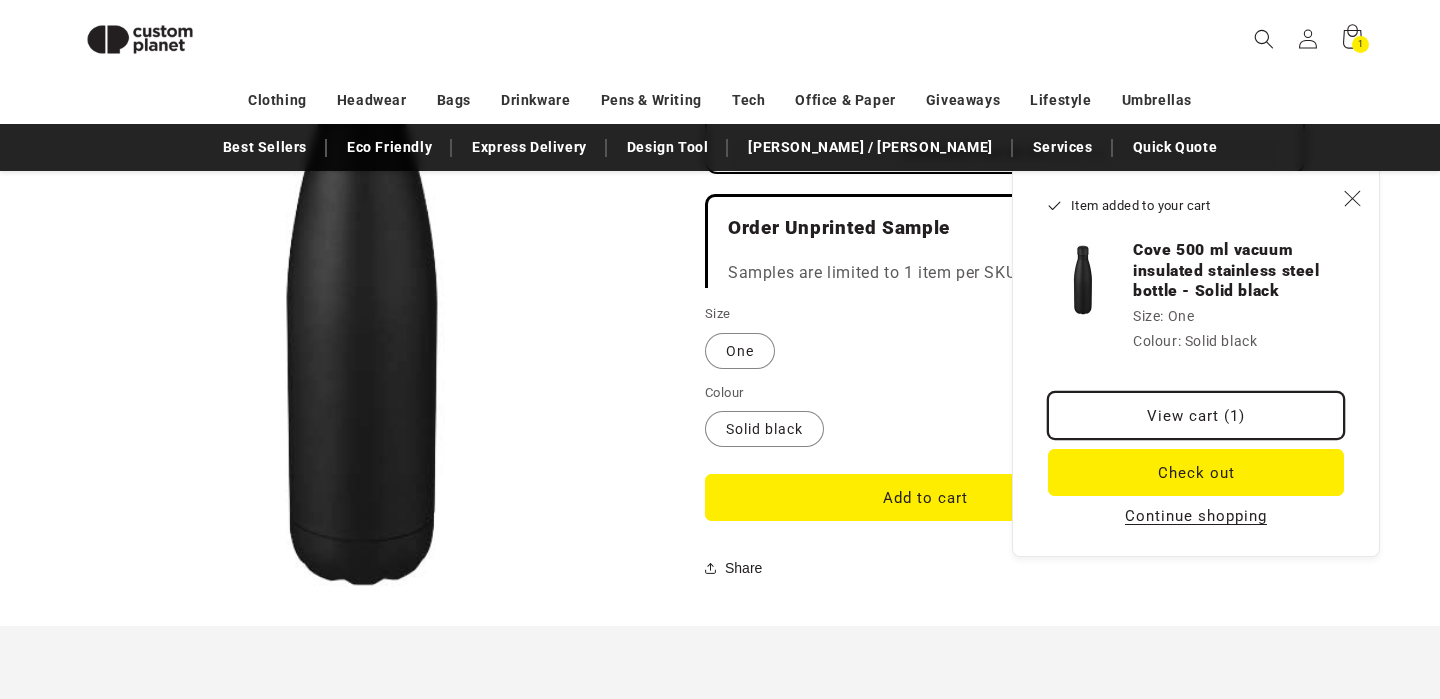 click on "View cart (1)" at bounding box center [1196, 415] 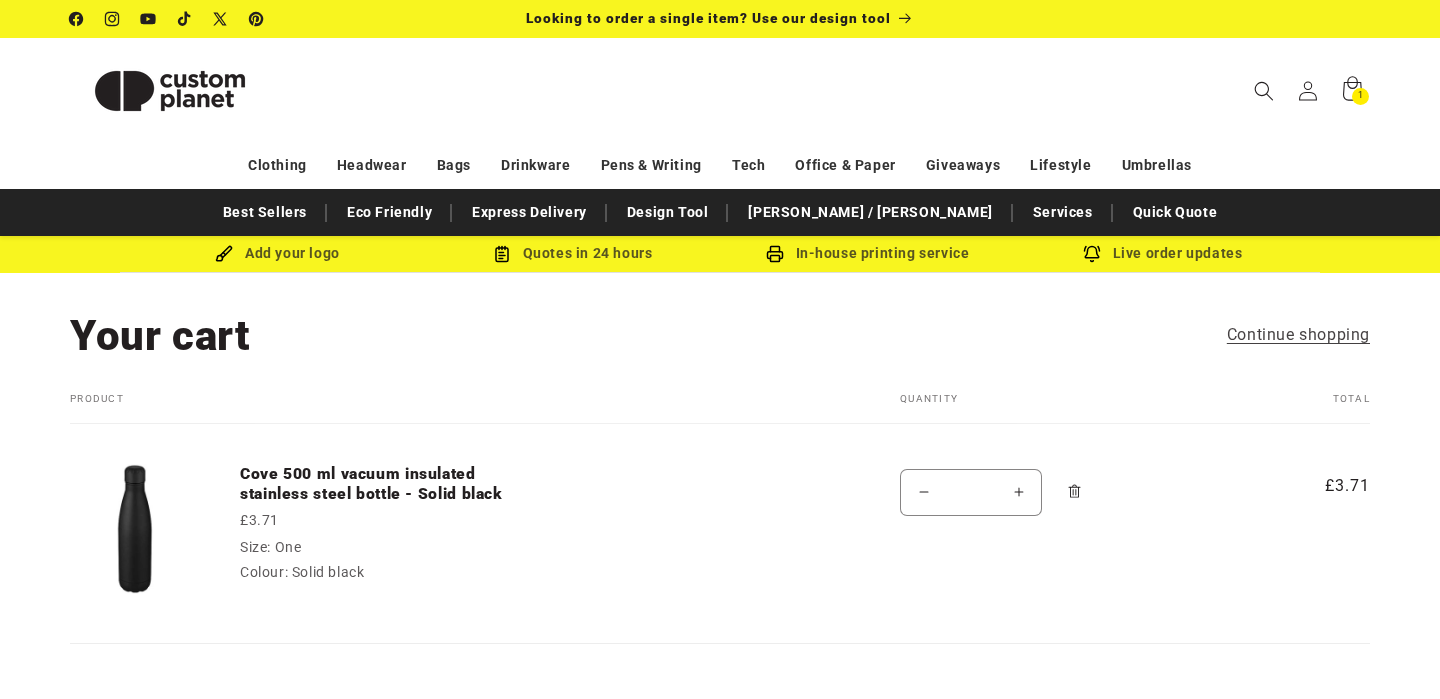 scroll, scrollTop: 0, scrollLeft: 0, axis: both 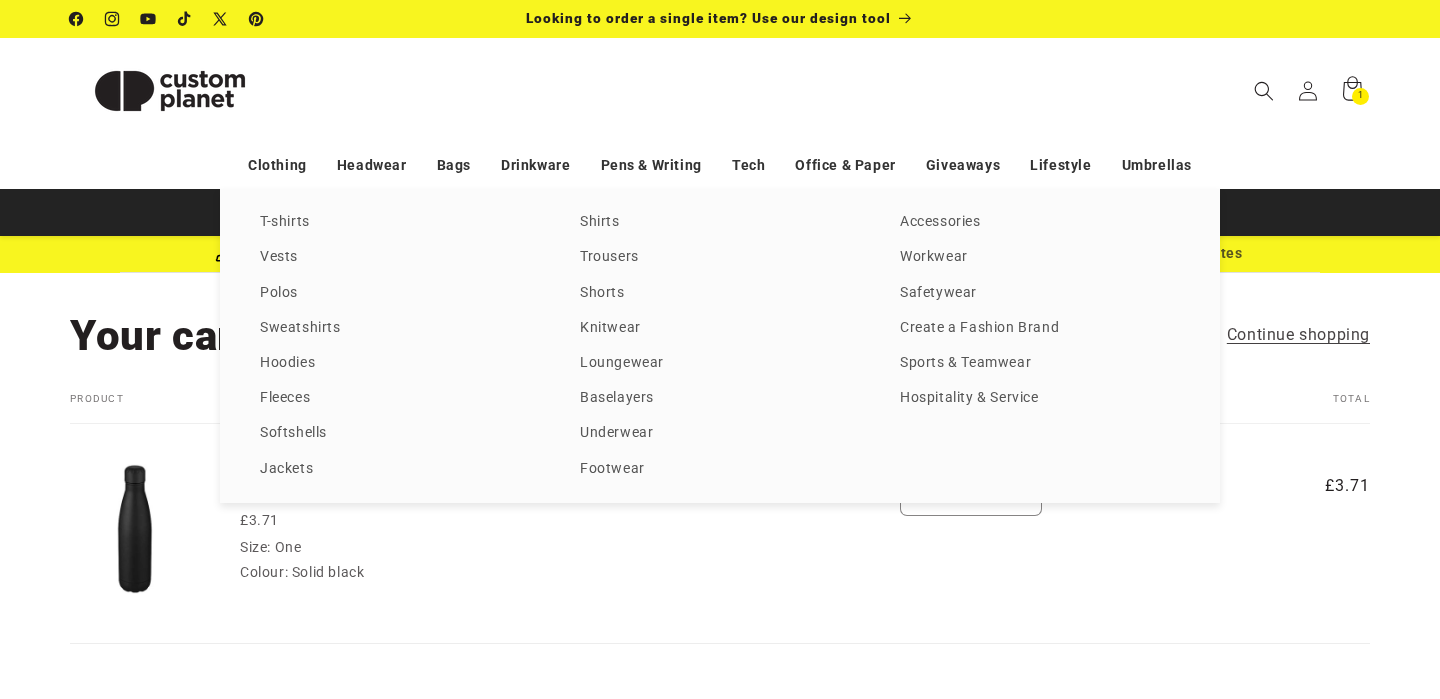 click on "T-shirts
Vests
Polos
Sweatshirts
Hoodies
Fleeces
Softshells
Jackets
Shirts
Trousers
Shorts
Knitwear
Loungewear
Baselayers
Underwear
Footwear
Accessories
Workwear
Safetywear
Create a Fashion Brand
Sports & Teamwear
Hospitality & Service
Caps
Beanies
Snapbacks
Hats
Trucker Cups" at bounding box center (720, 346) 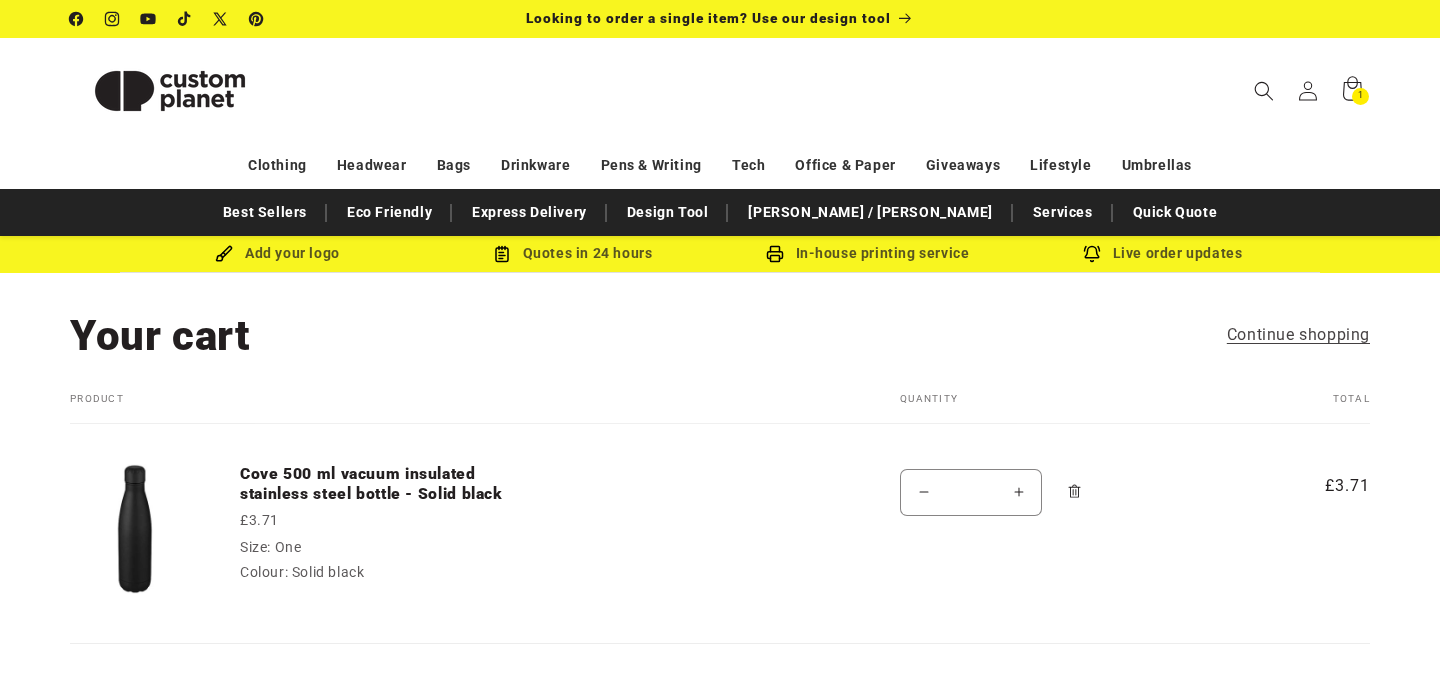 click on "Search
My Account / Order Progress
Cart 1 1 item
Clothing
Clothing
Vests" at bounding box center (720, 90) 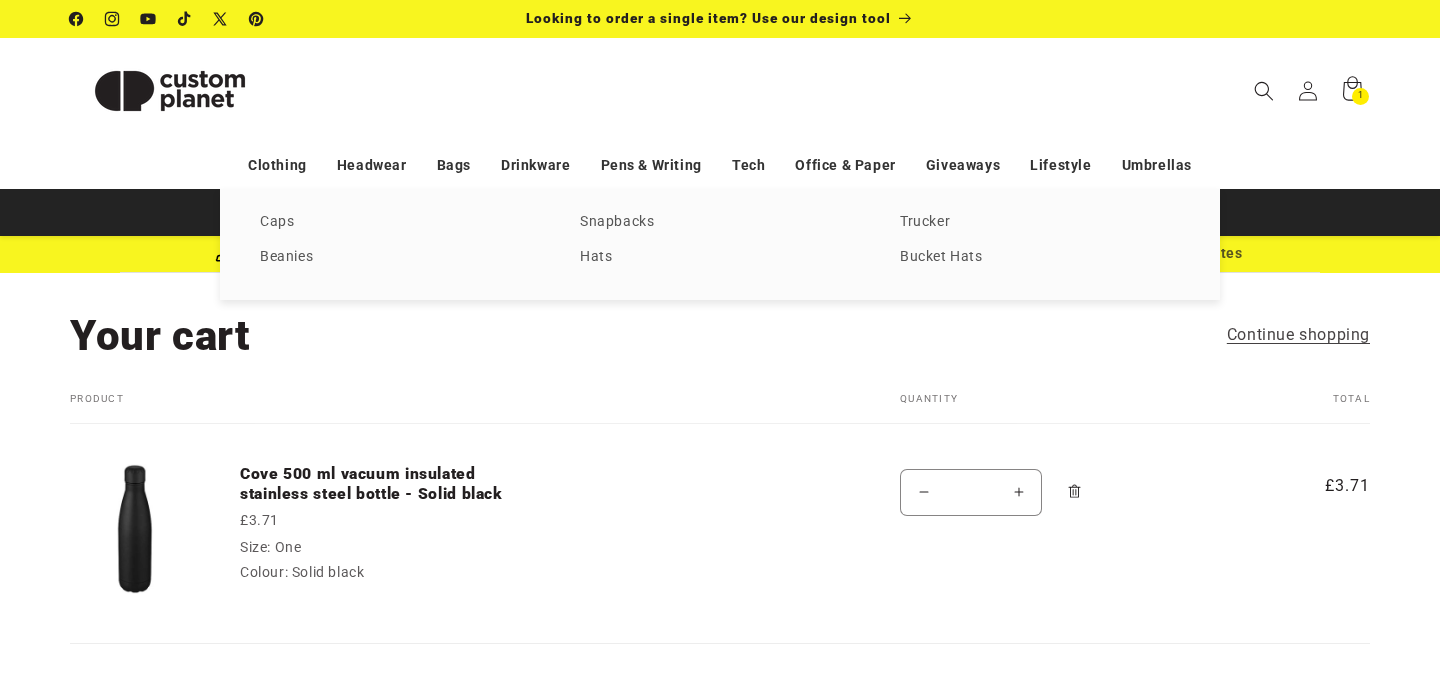 click on "Your cart
Continue shopping
Your cart is empty
Continue shopping
Have an account?
Log in  to check out faster.
Your cart
Product
Total
Quantity
Total
Cove 500 ml vacuum insulated stainless steel bottle - Solid black
£3.71
One" at bounding box center (720, 477) 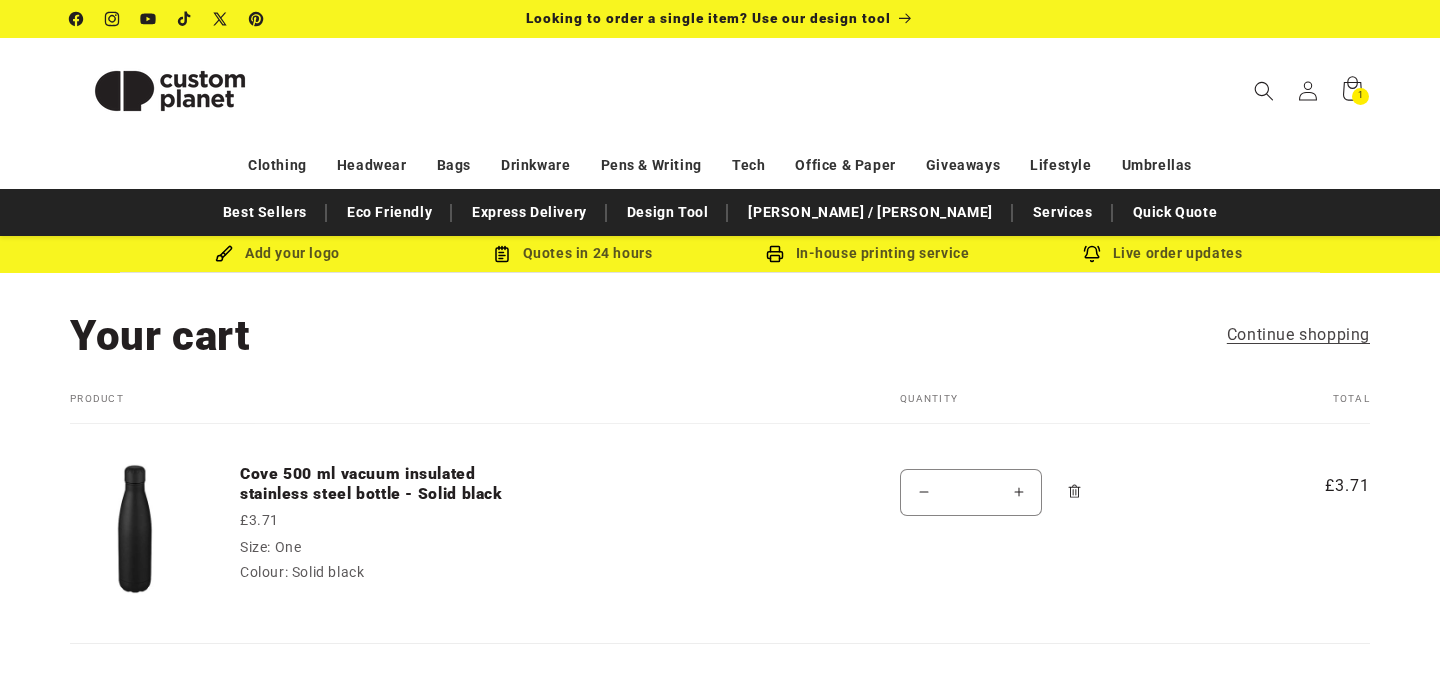 click on "Add your logo" at bounding box center (277, 253) 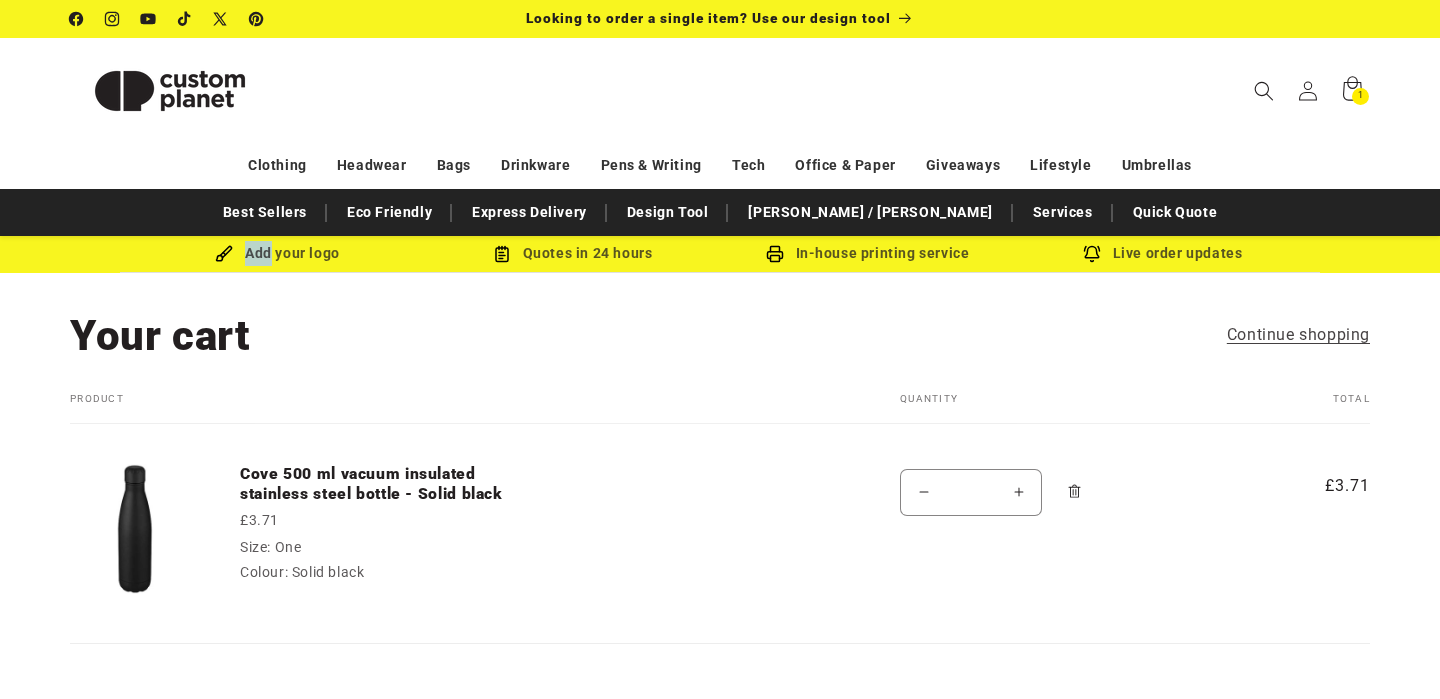 click on "Add your logo" at bounding box center [277, 253] 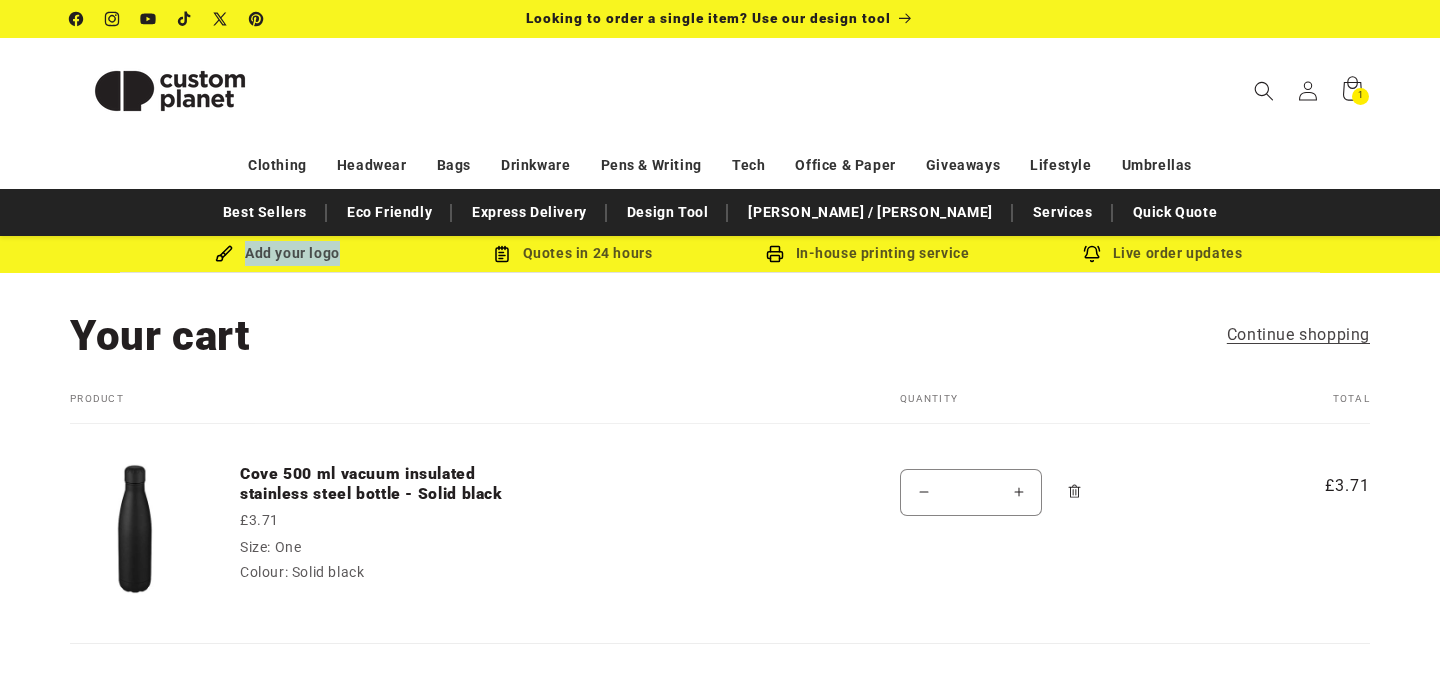 click on "Add your logo" at bounding box center (277, 253) 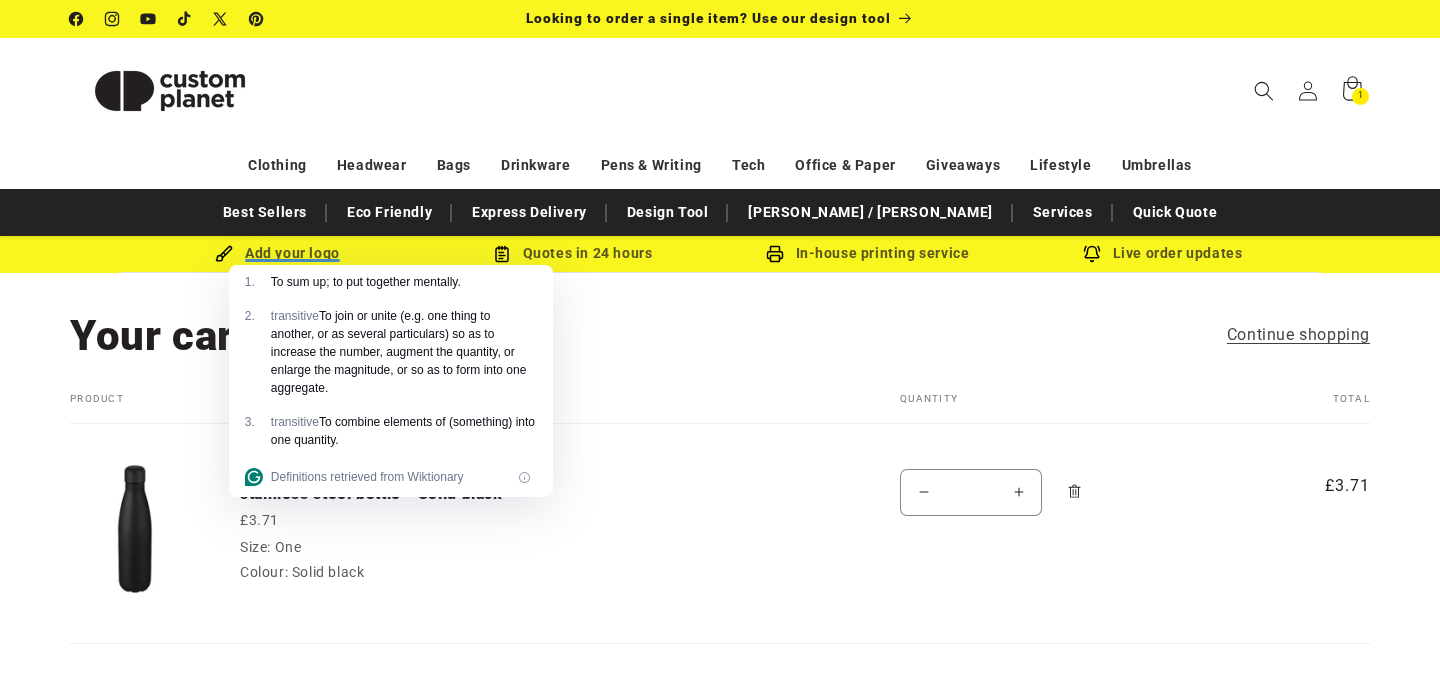 click on "Your cart
Continue shopping
Your cart is empty
Continue shopping
Have an account?
Log in  to check out faster.
Your cart
Product
Total
Quantity
Total
Cove 500 ml vacuum insulated stainless steel bottle - Solid black
£3.71
One" at bounding box center [720, 477] 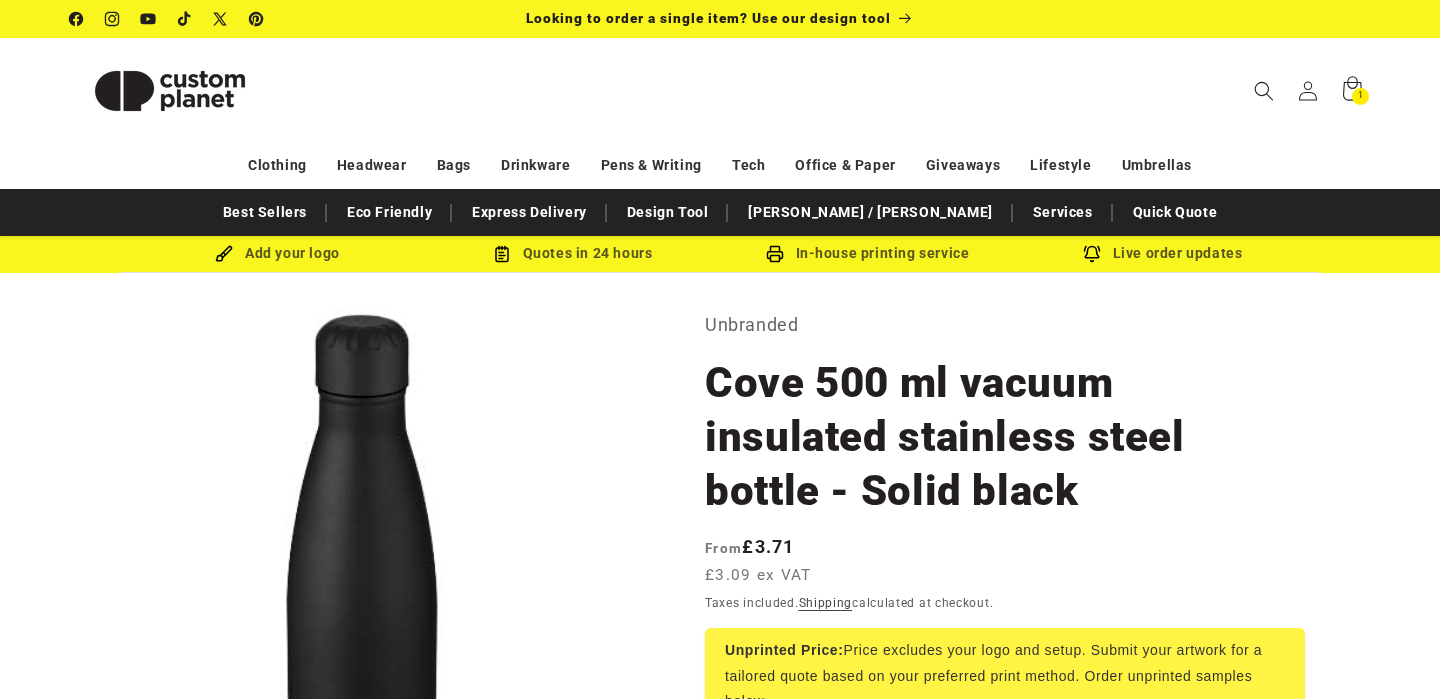 select on "**" 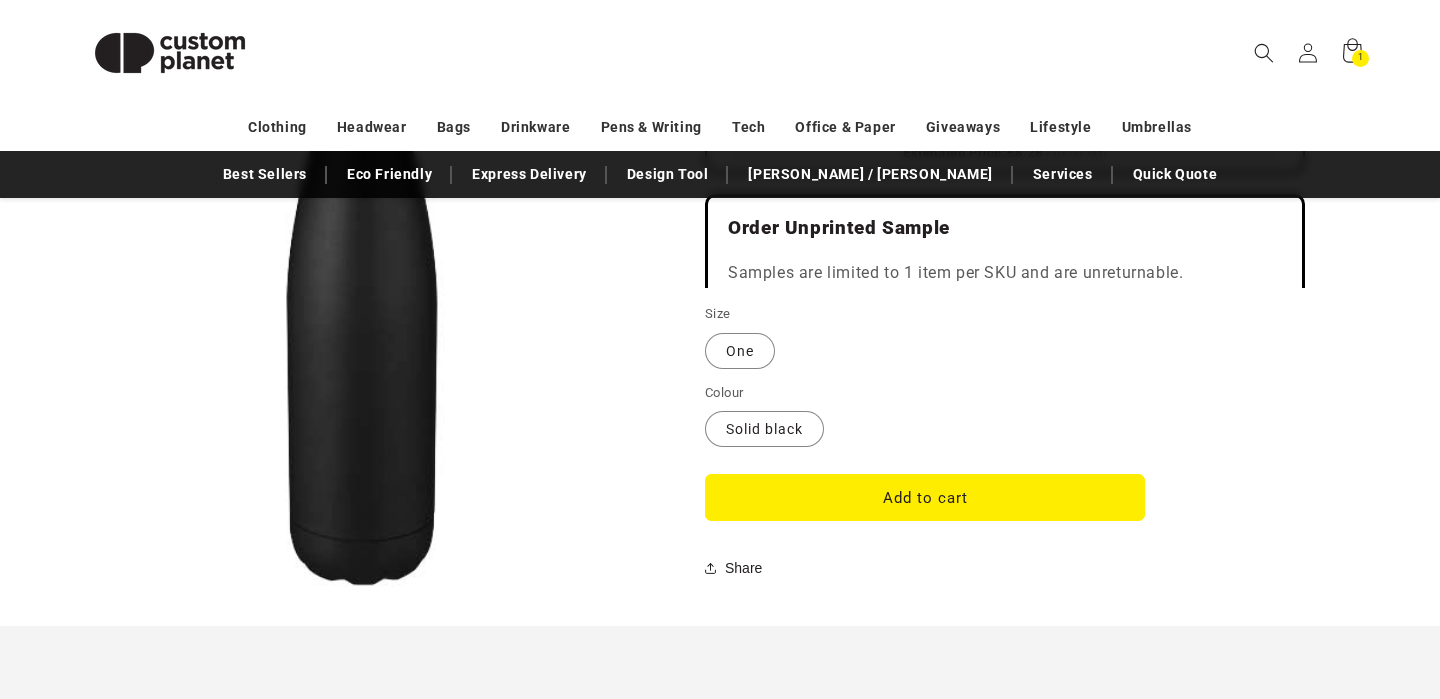 scroll, scrollTop: 0, scrollLeft: 0, axis: both 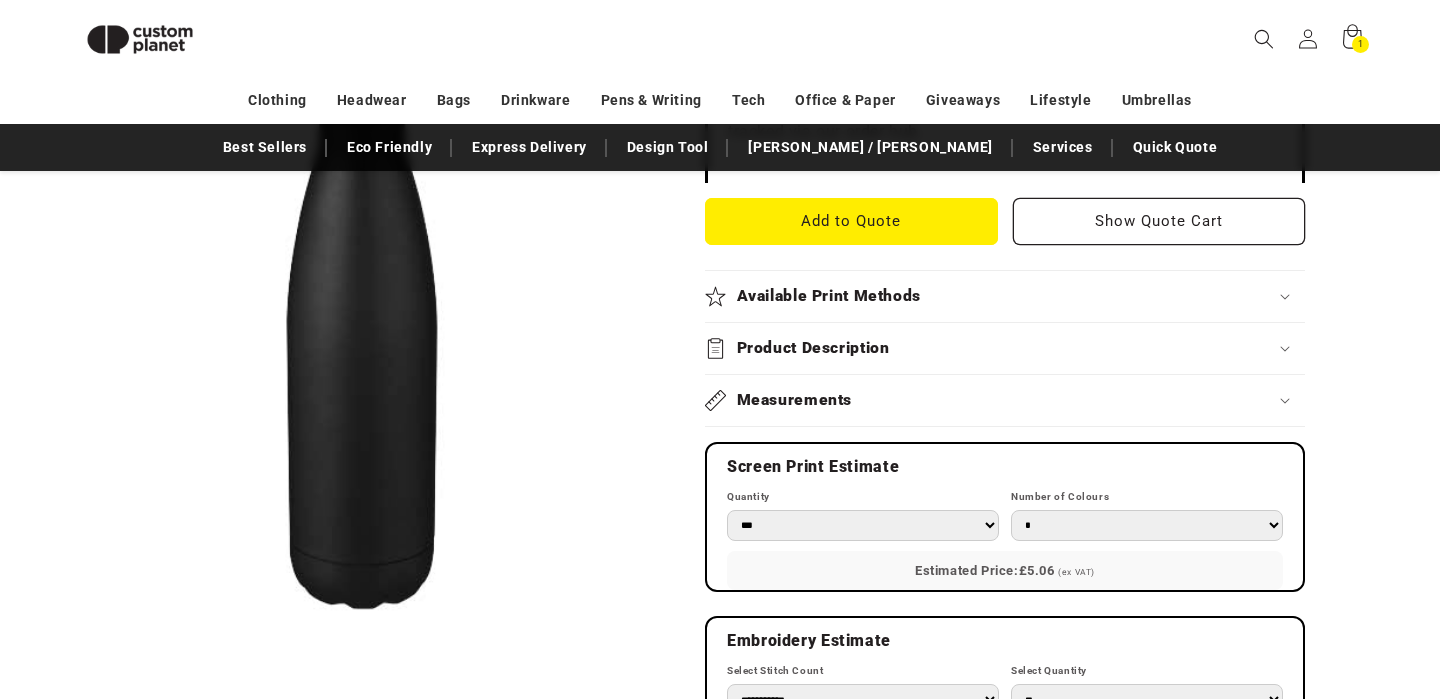 click on "Product Description" at bounding box center [813, 348] 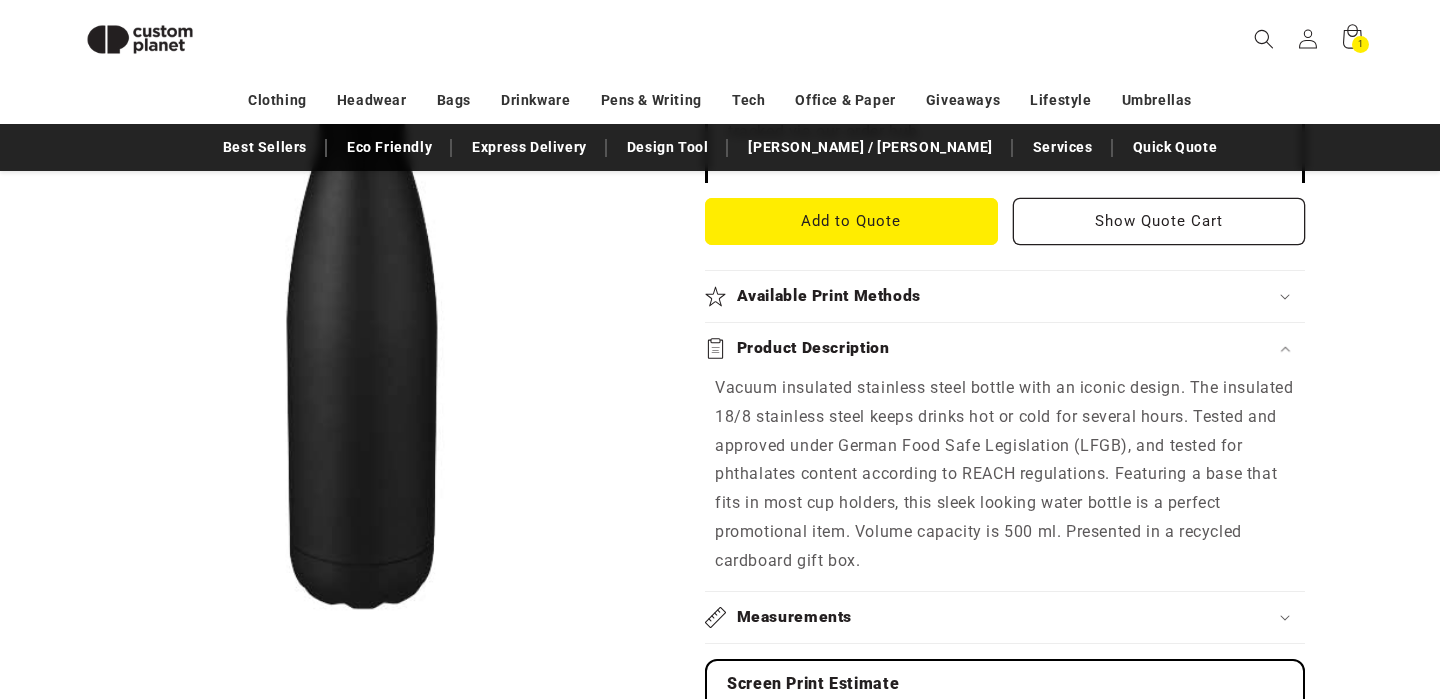 click on "Product Description" at bounding box center (813, 348) 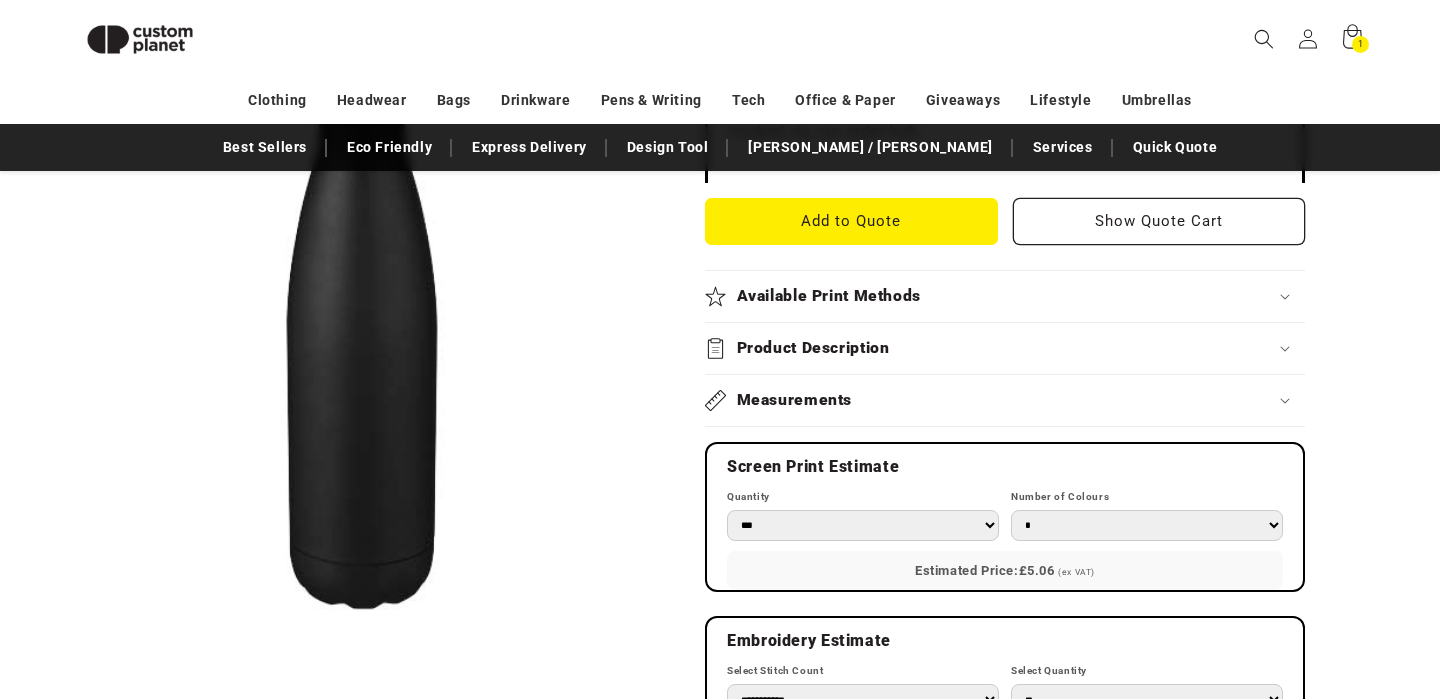 click on "Measurements" at bounding box center (795, 400) 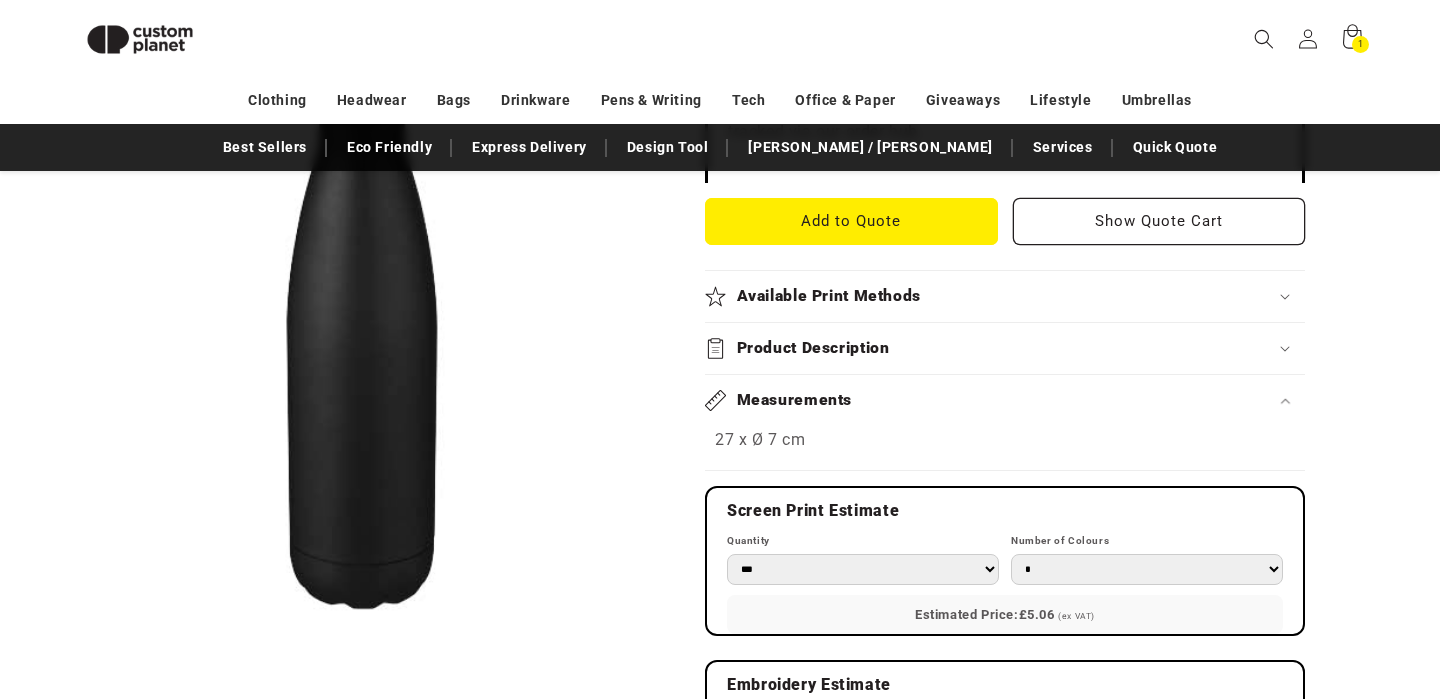 click on "Measurements" at bounding box center [795, 400] 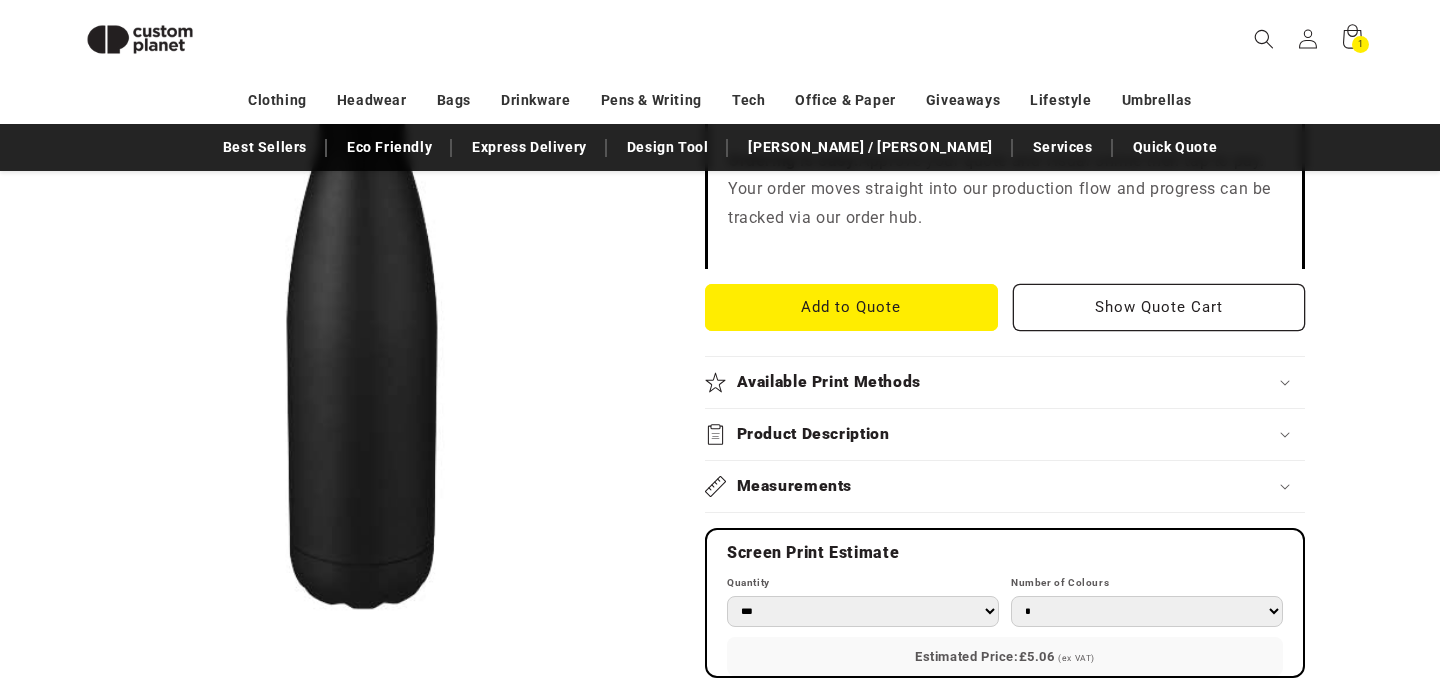 scroll, scrollTop: 750, scrollLeft: 0, axis: vertical 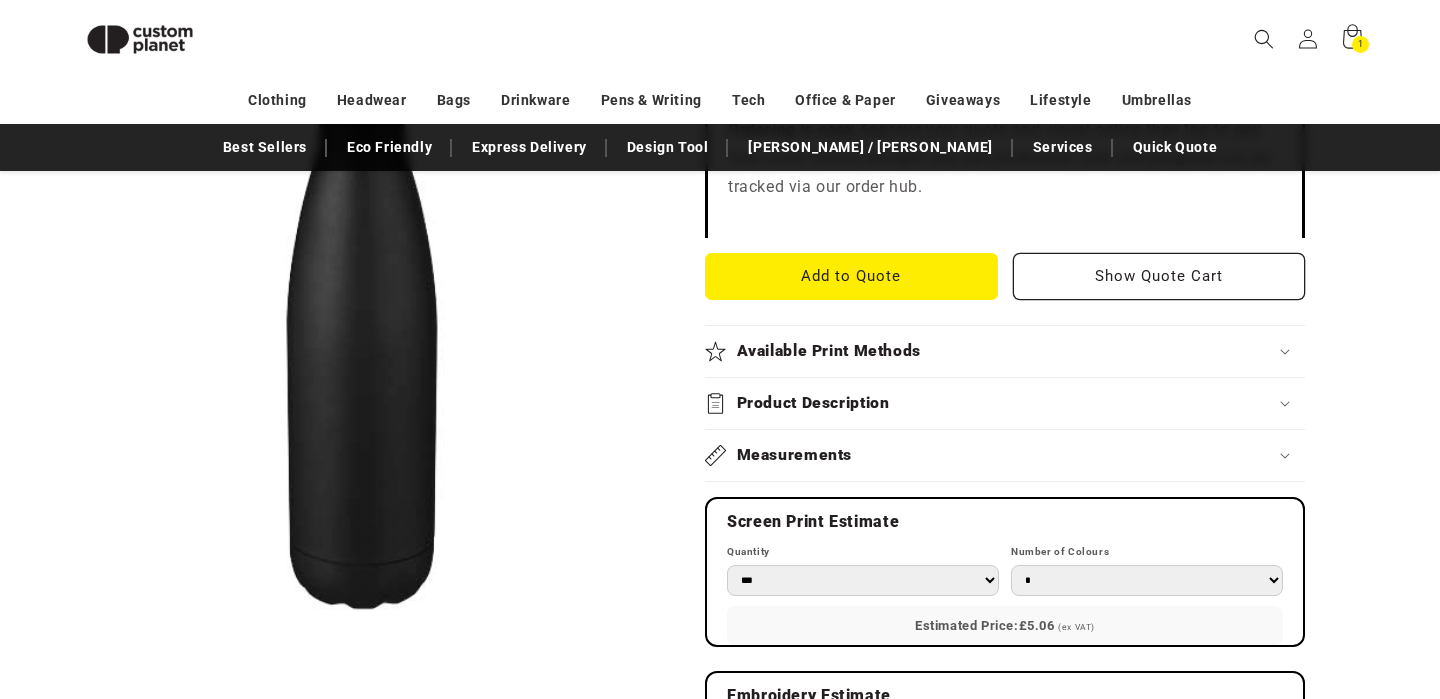 click on "Product Description" at bounding box center [1005, 403] 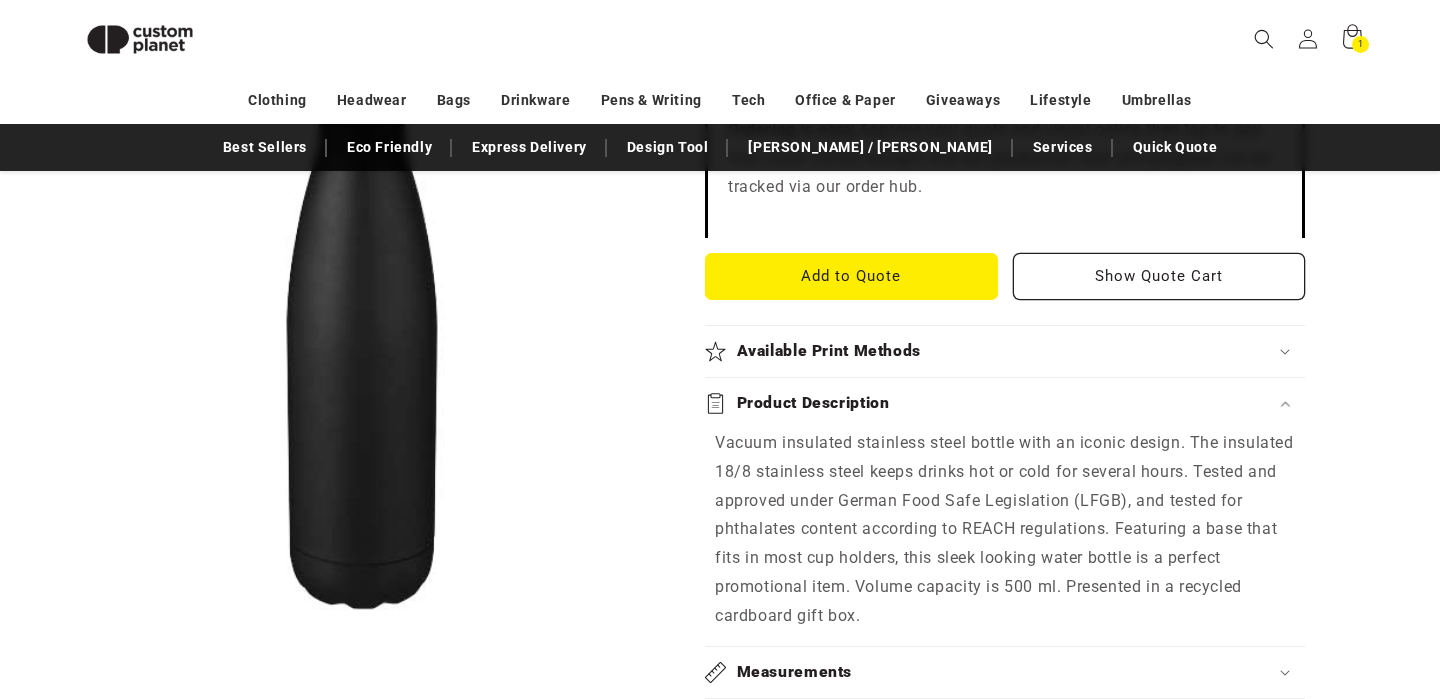 click on "Product Description" at bounding box center (1005, 403) 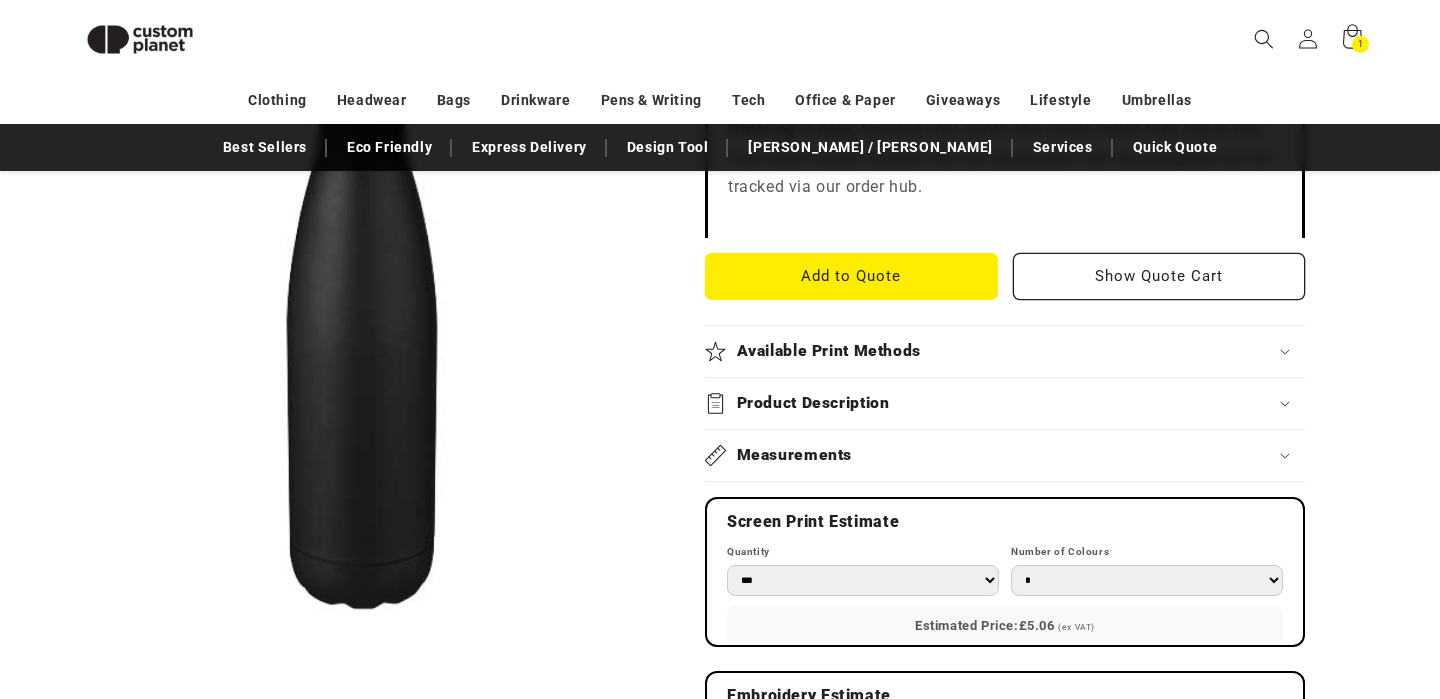 click on "Measurements" at bounding box center [795, 455] 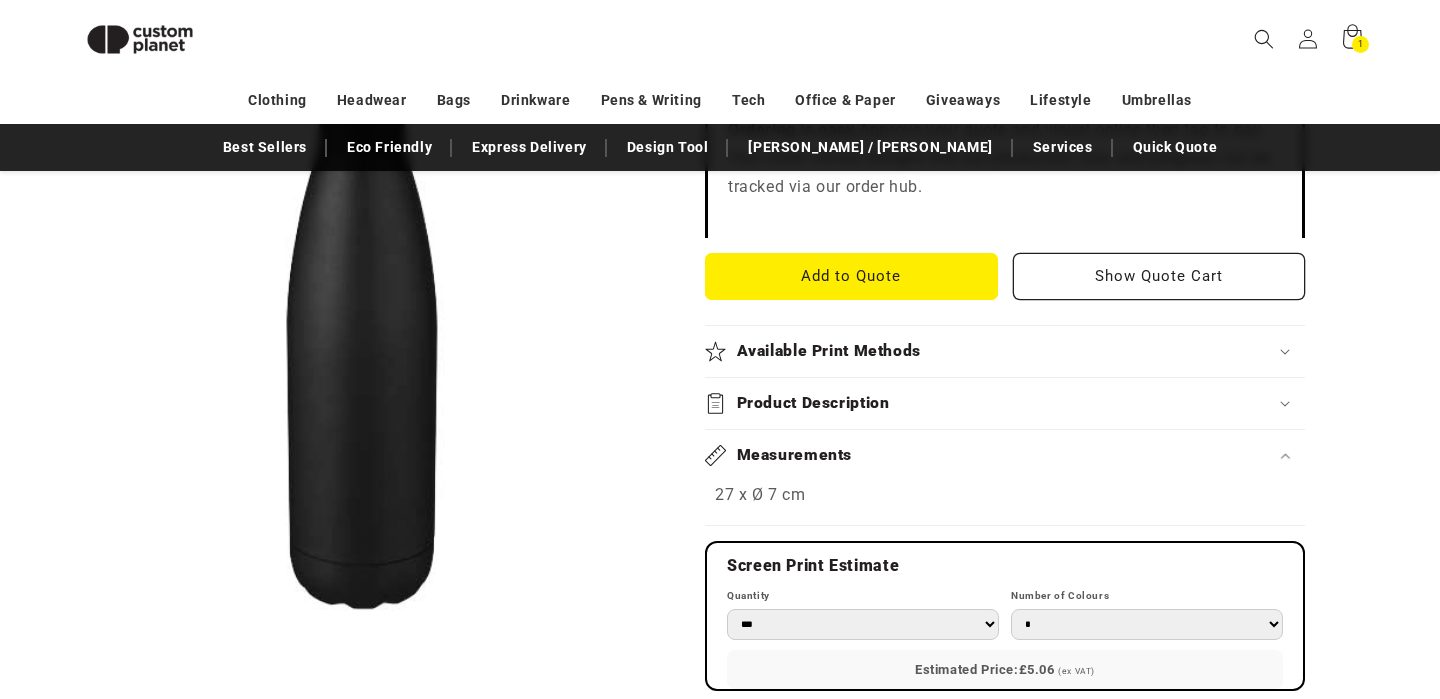 click on "Measurements" at bounding box center (795, 455) 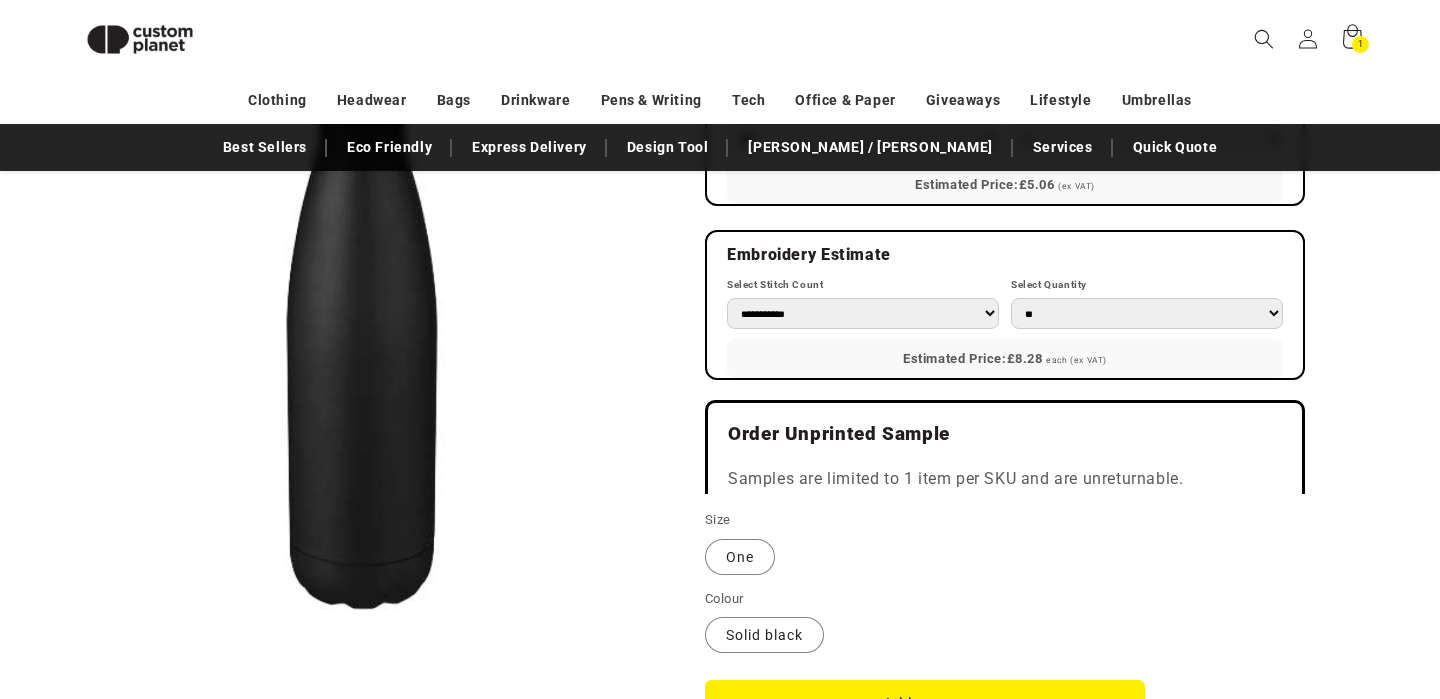 scroll, scrollTop: 1204, scrollLeft: 0, axis: vertical 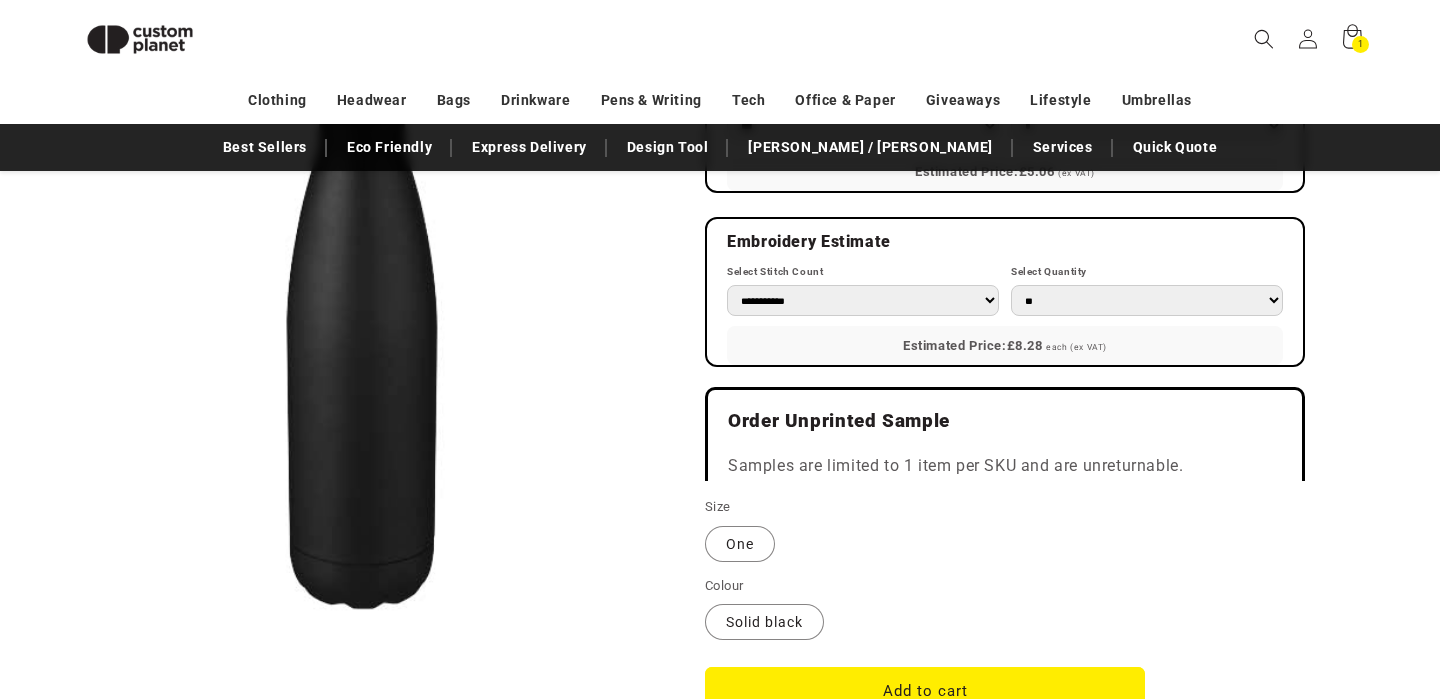 click on "**
**
***
***
***
****
****
****" at bounding box center [1147, 300] 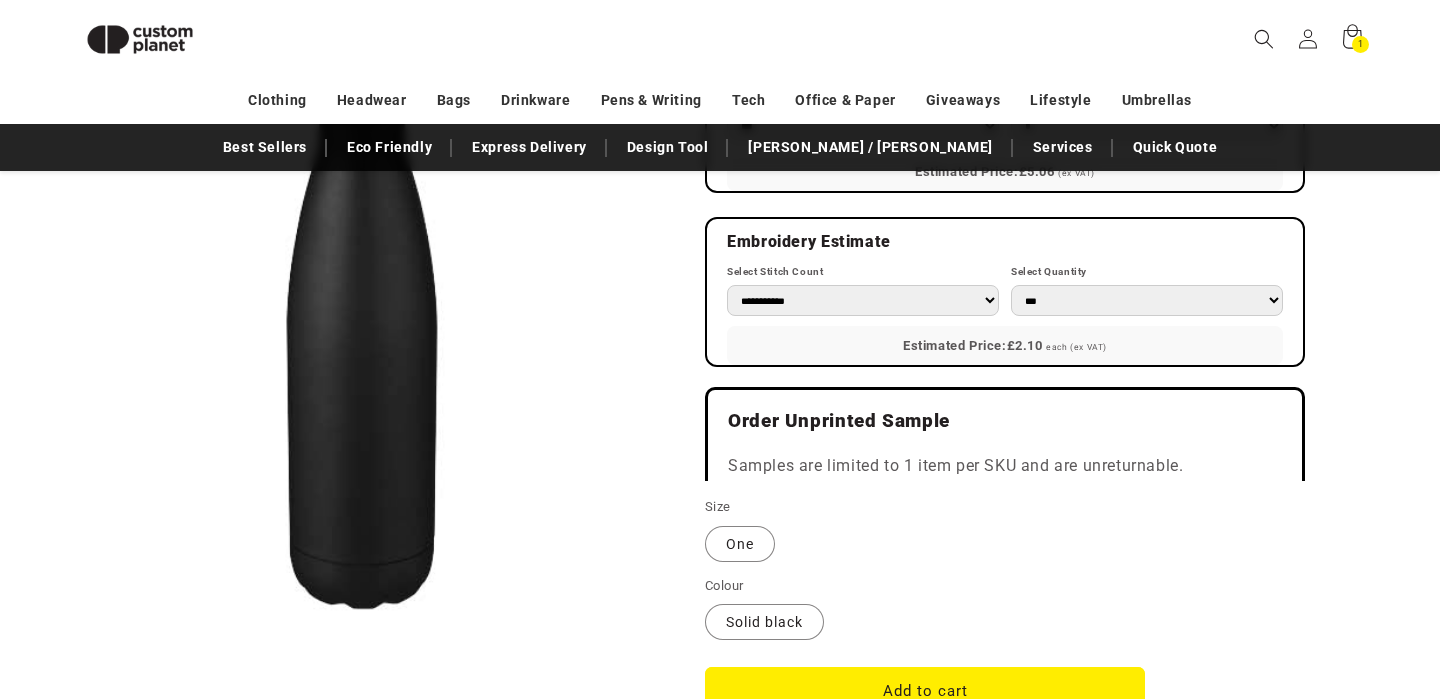 click on "Unbranded
Cove 500 ml vacuum insulated stainless steel bottle - Solid black
Cove 500 ml vacuum insulated stainless steel bottle - Solid black
Regular price
From  £3.71
£3.09 ex VAT
Regular price
Sale price
£3.71
Unit price
/
per
Sale
Sold out
Taxes included.
Shipping  calculated at checkout.
Unprinted Price:  Price excludes your logo and setup. Submit your artwork for a tailored quote based on your preferred print method. Order unprinted samples below." at bounding box center [1005, -62] 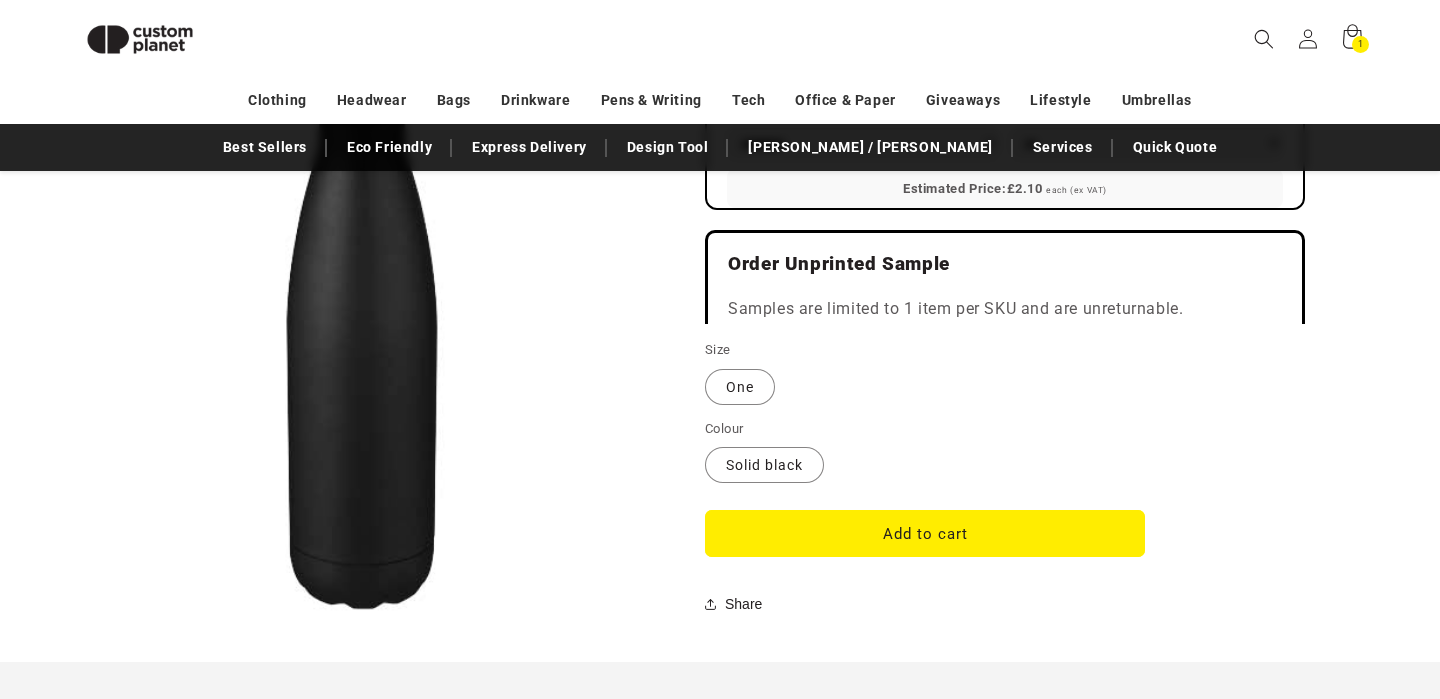 scroll, scrollTop: 1363, scrollLeft: 0, axis: vertical 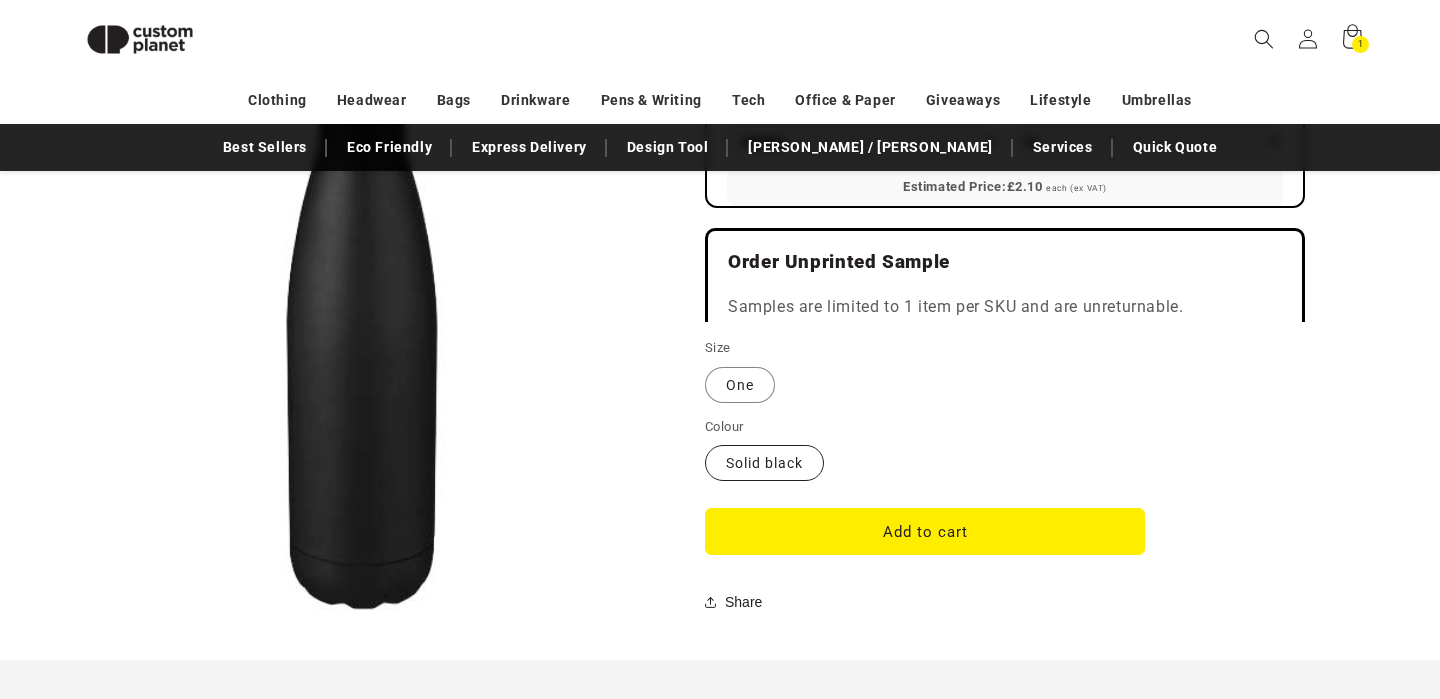 click on "Solid black Variant sold out or unavailable" at bounding box center [764, 463] 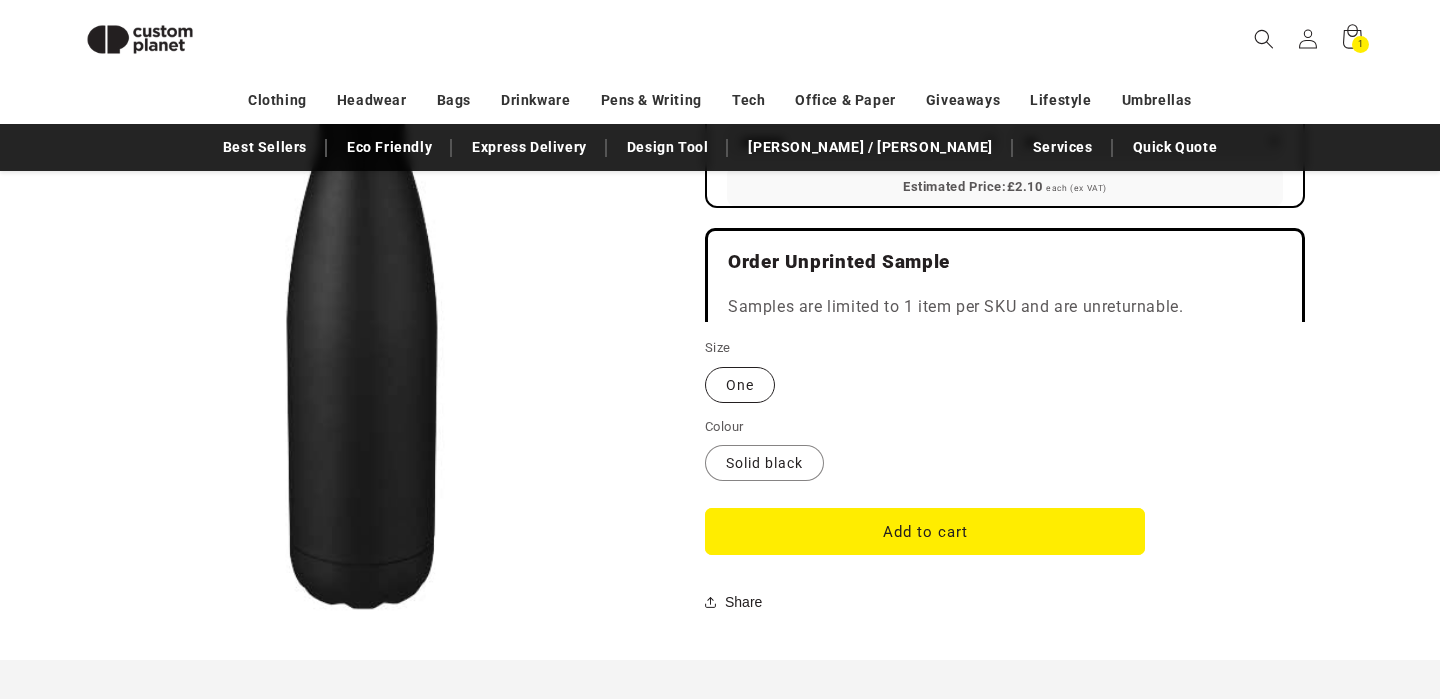 click on "One Variant sold out or unavailable" at bounding box center (740, 385) 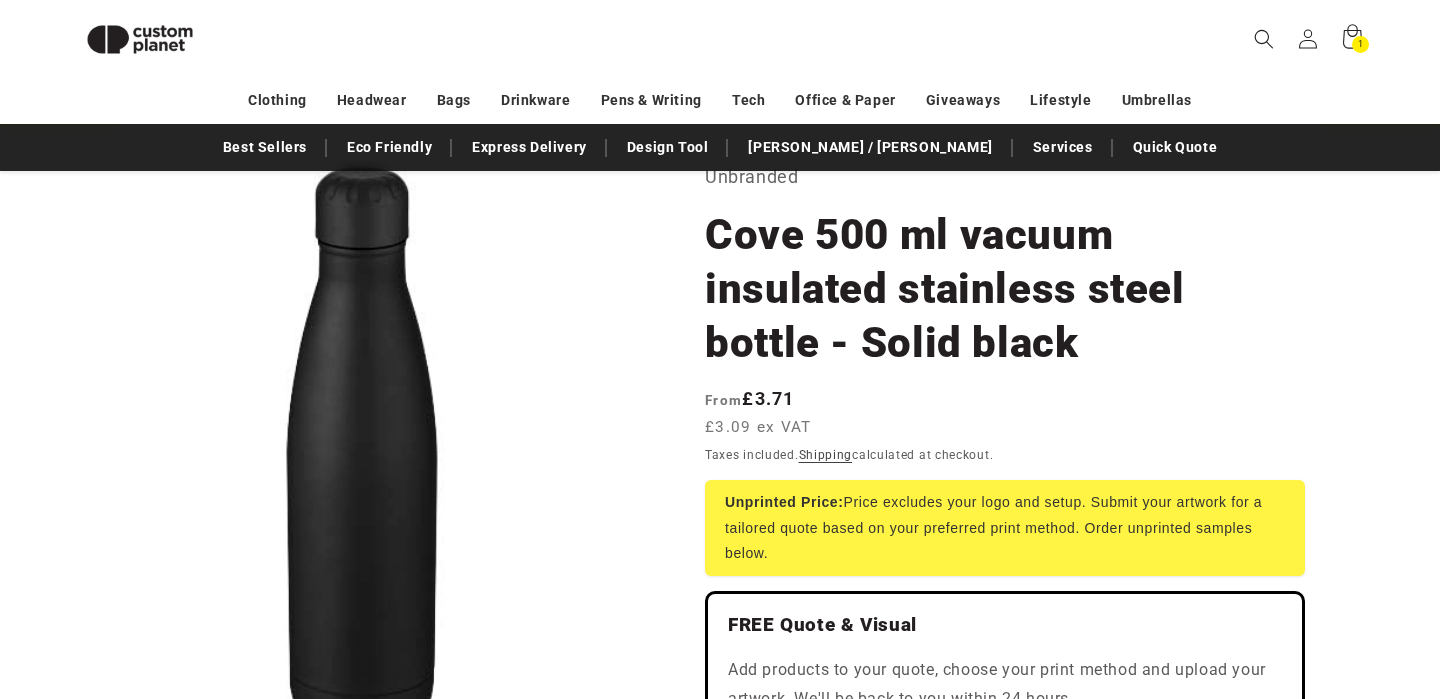 scroll, scrollTop: 0, scrollLeft: 0, axis: both 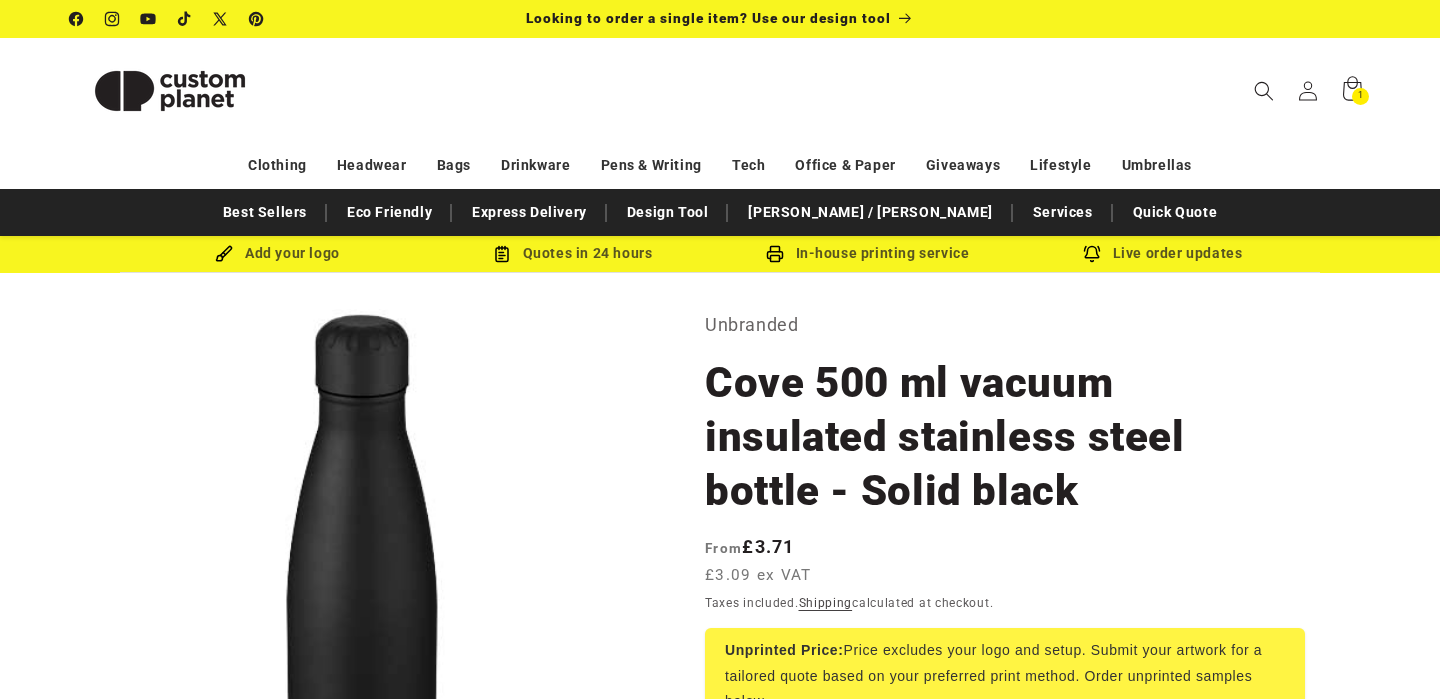 click on "Unbranded" at bounding box center (1005, 325) 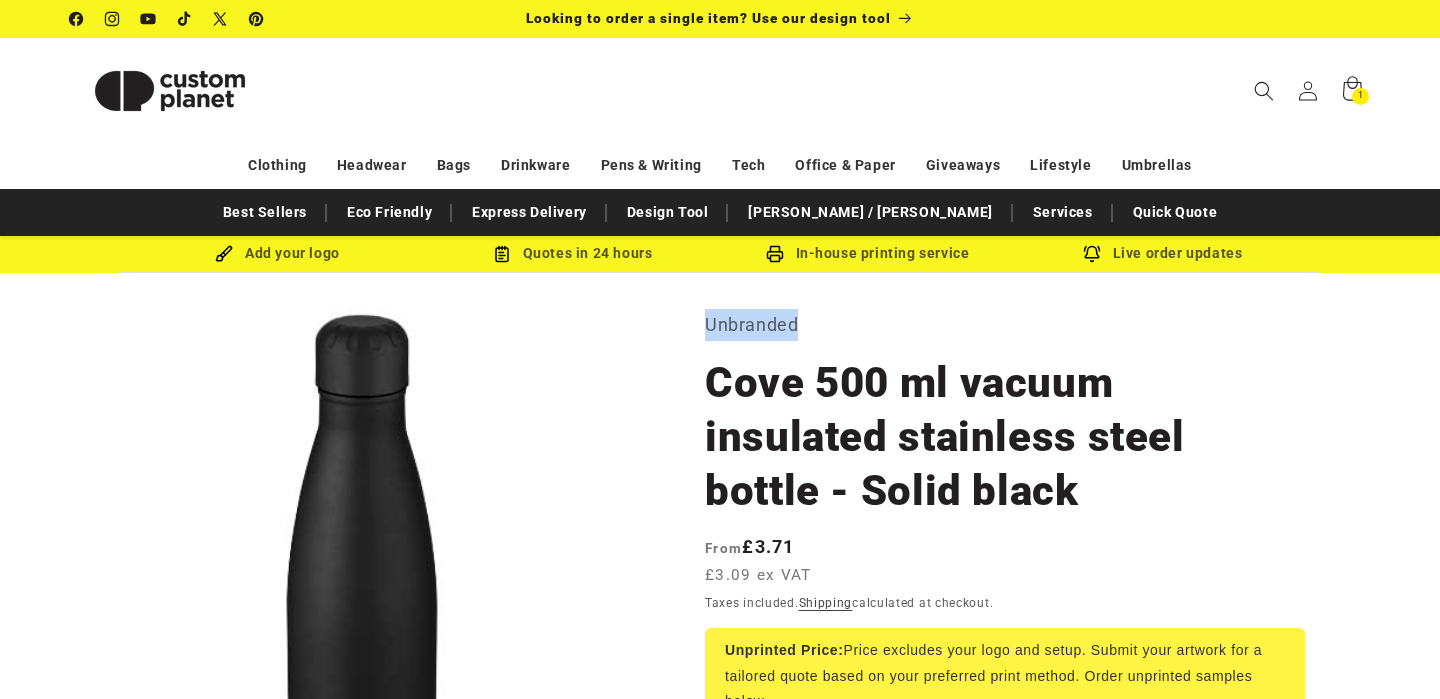 click on "Unbranded" at bounding box center [1005, 325] 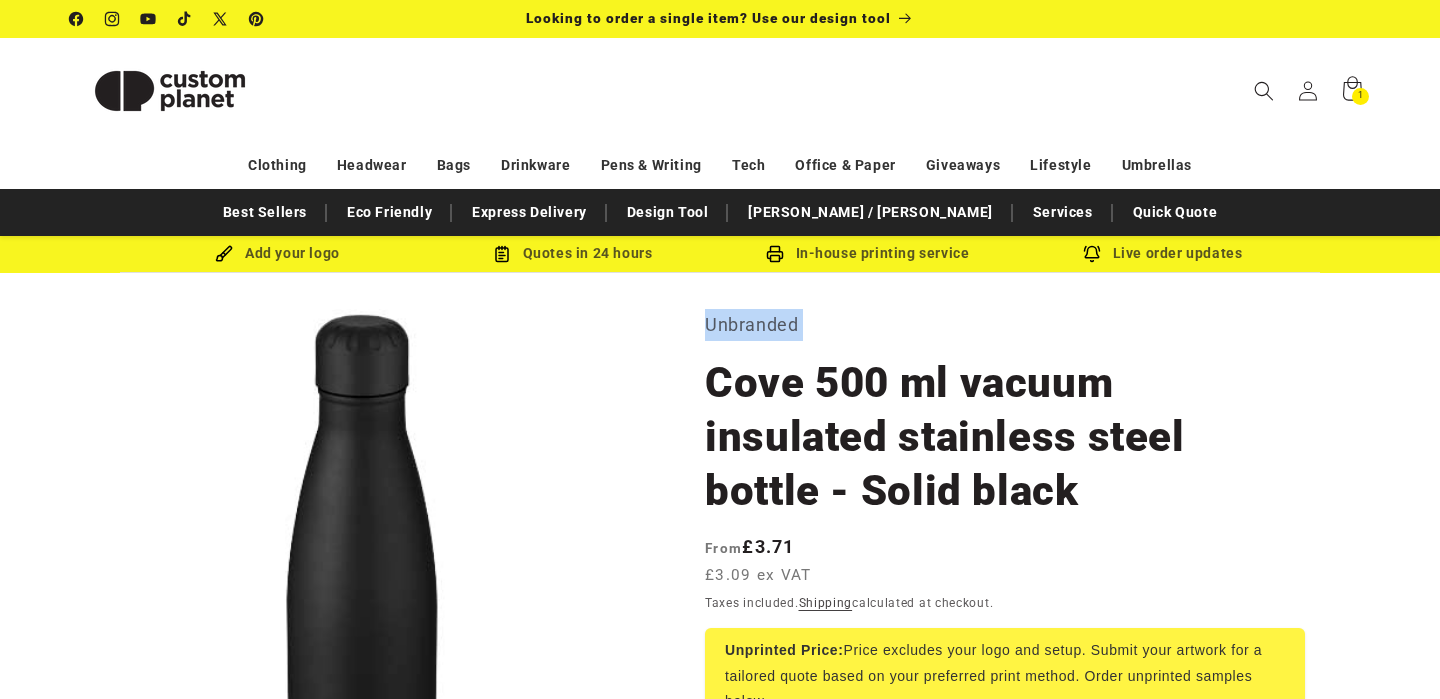 click on "Unbranded" at bounding box center (1005, 325) 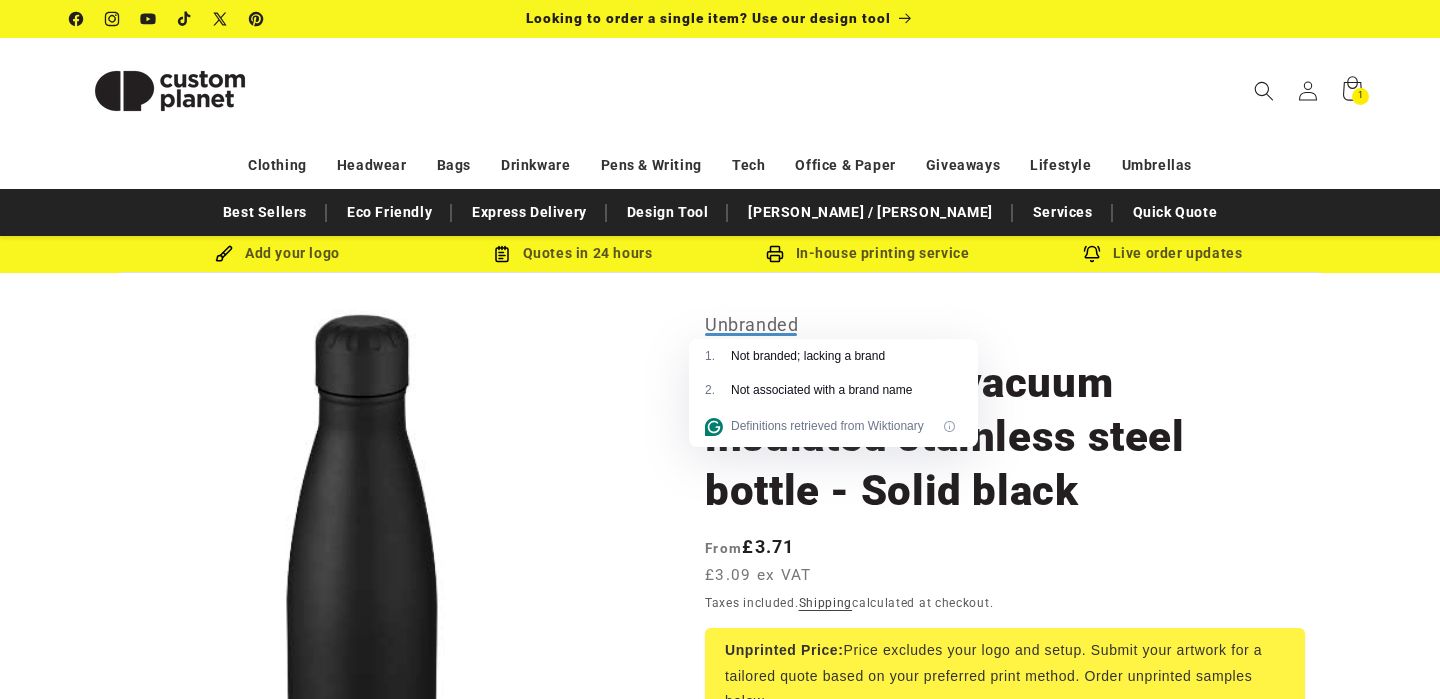 click on "Cove 500 ml vacuum insulated stainless steel bottle - Solid black" at bounding box center [1005, 437] 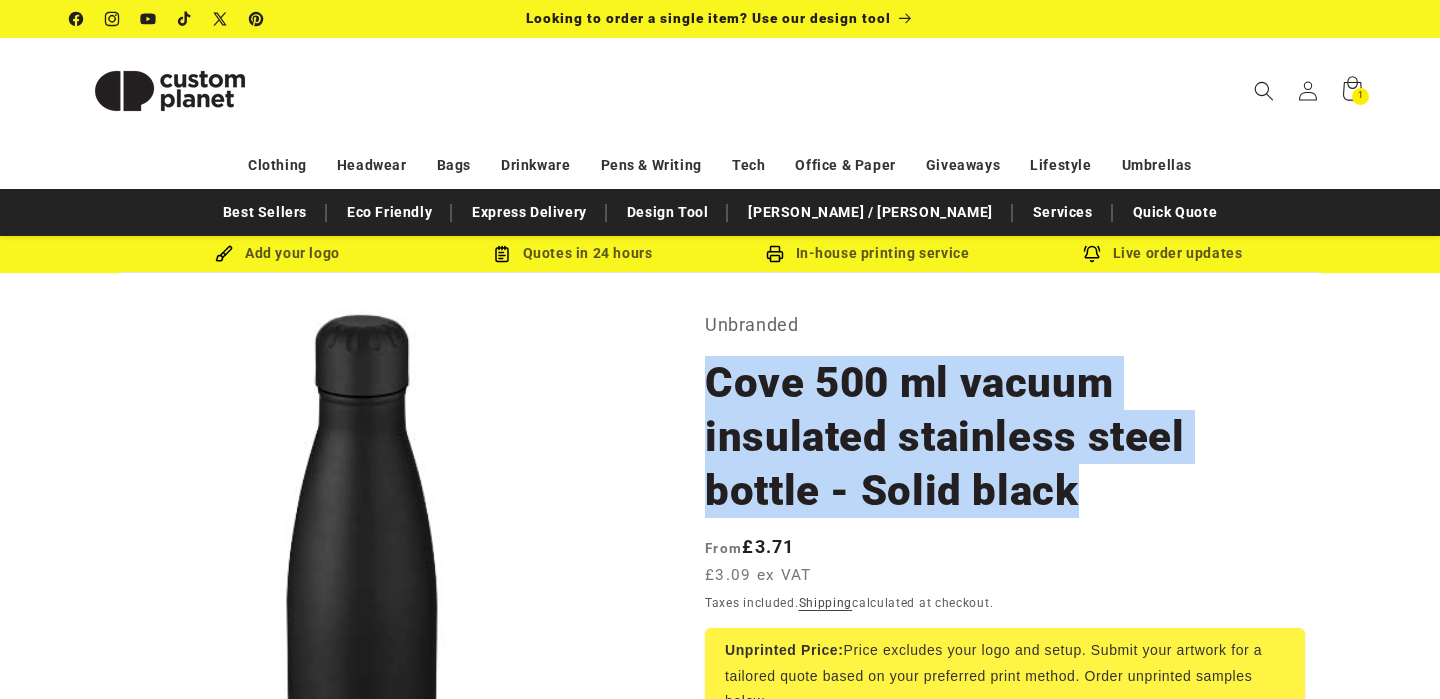 drag, startPoint x: 823, startPoint y: 493, endPoint x: 718, endPoint y: 389, distance: 147.787 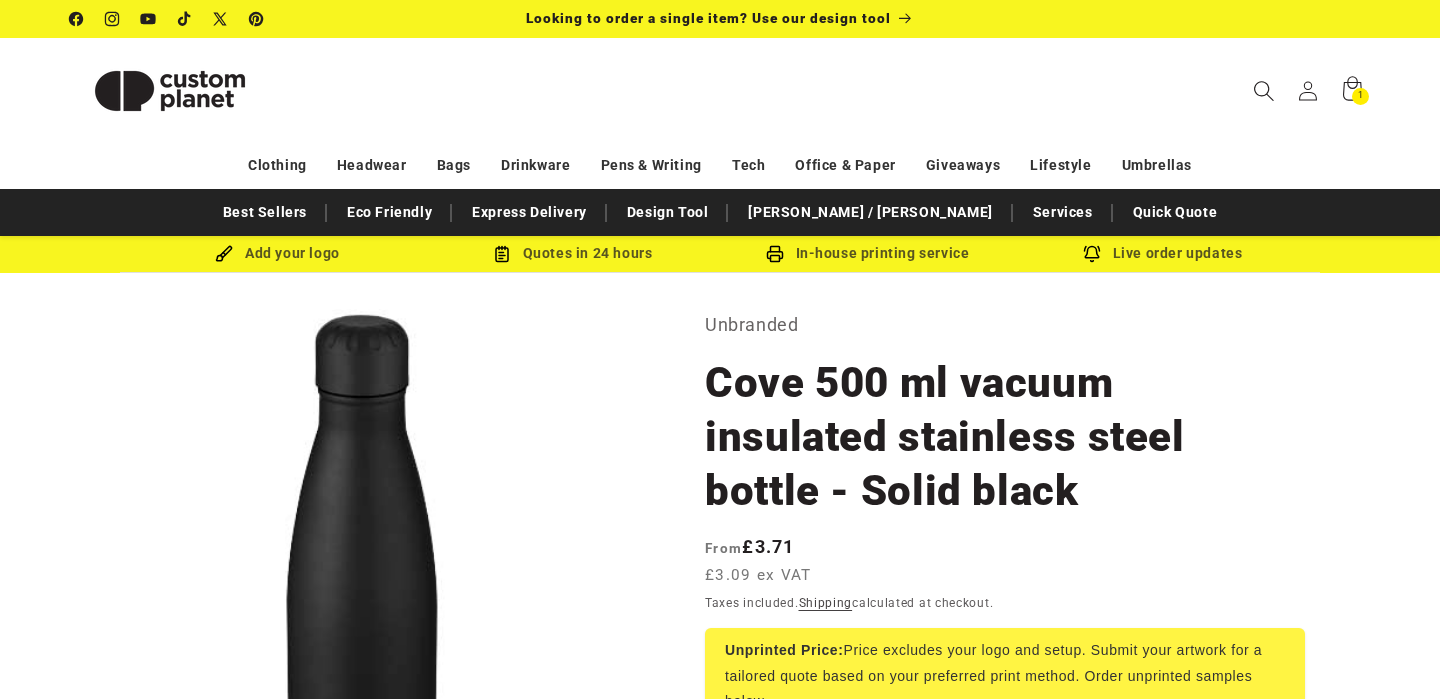 click 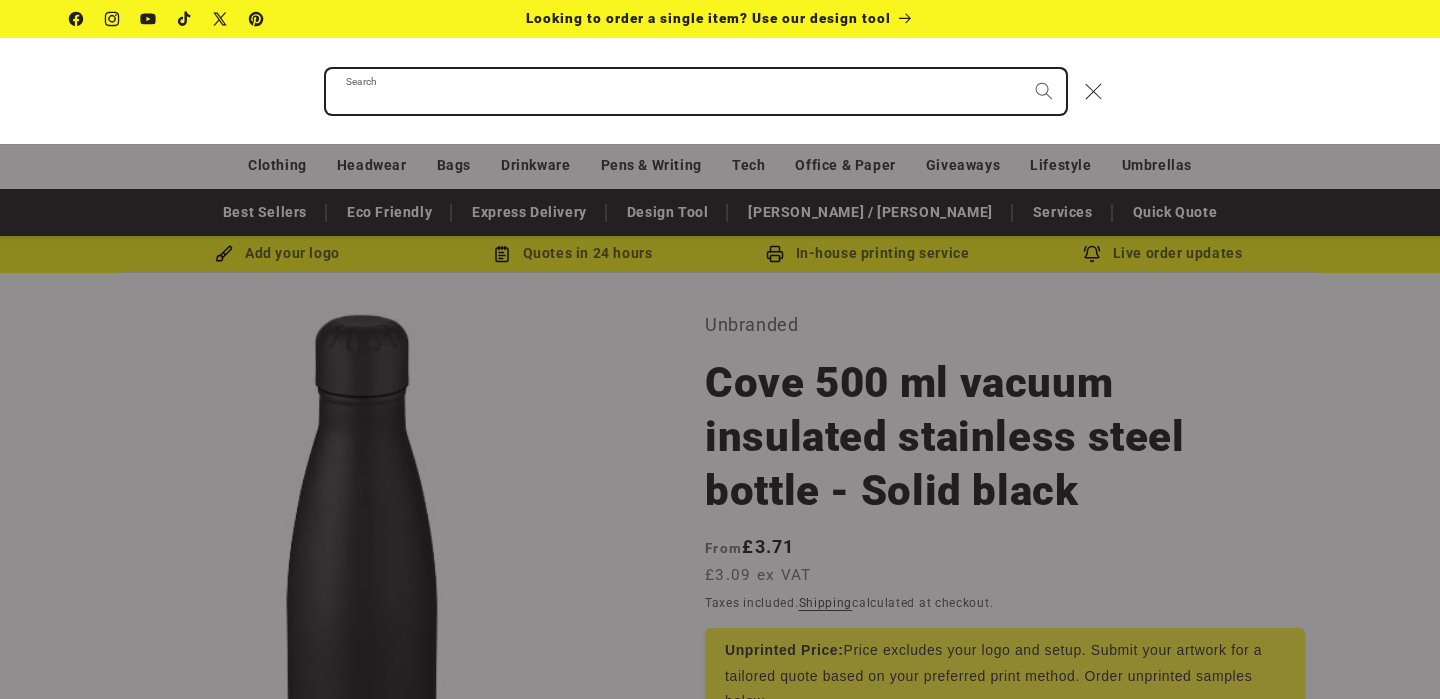 paste on "**********" 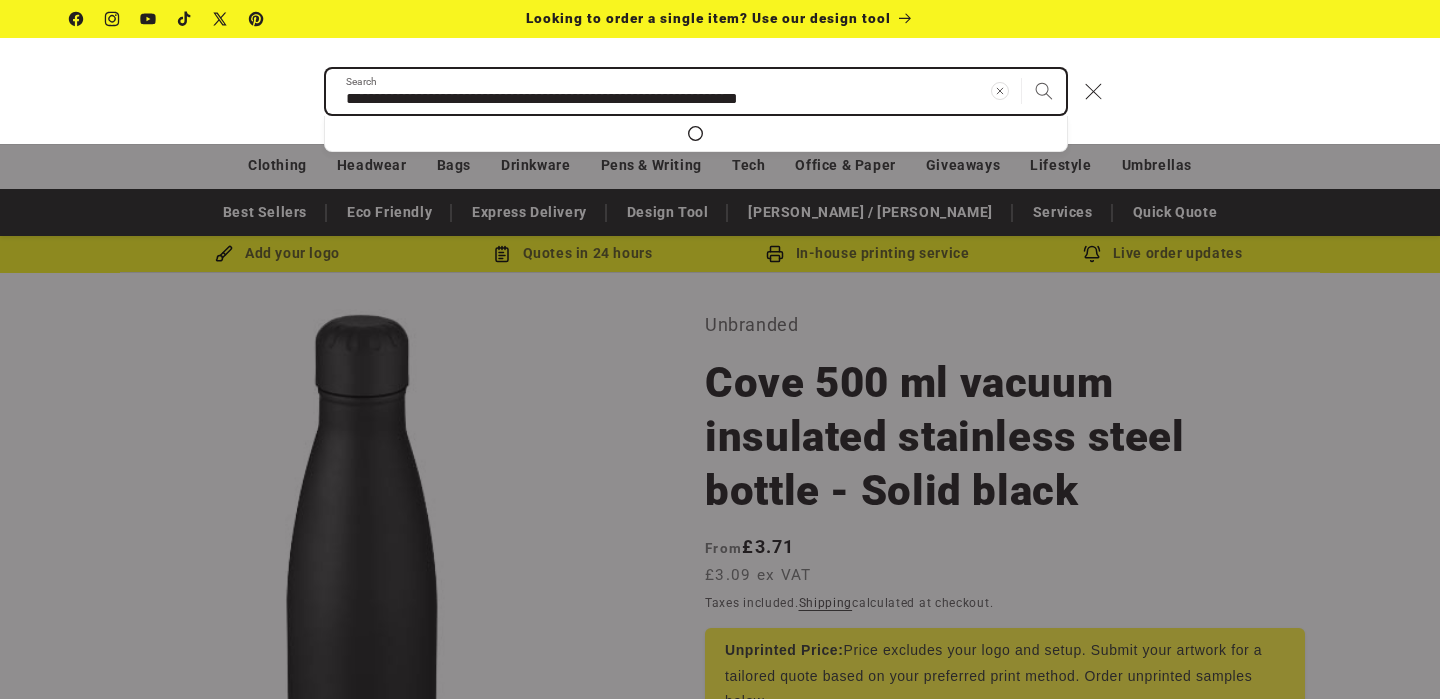 type on "**********" 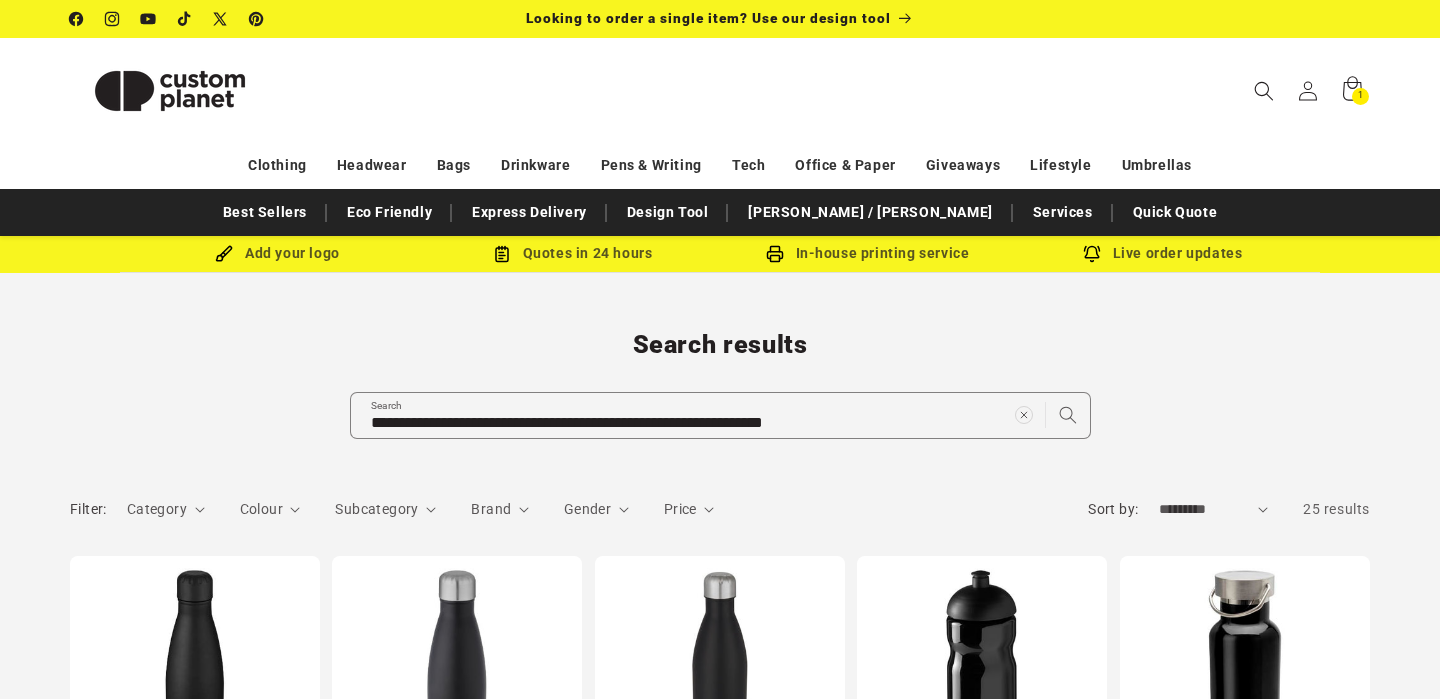 scroll, scrollTop: 0, scrollLeft: 0, axis: both 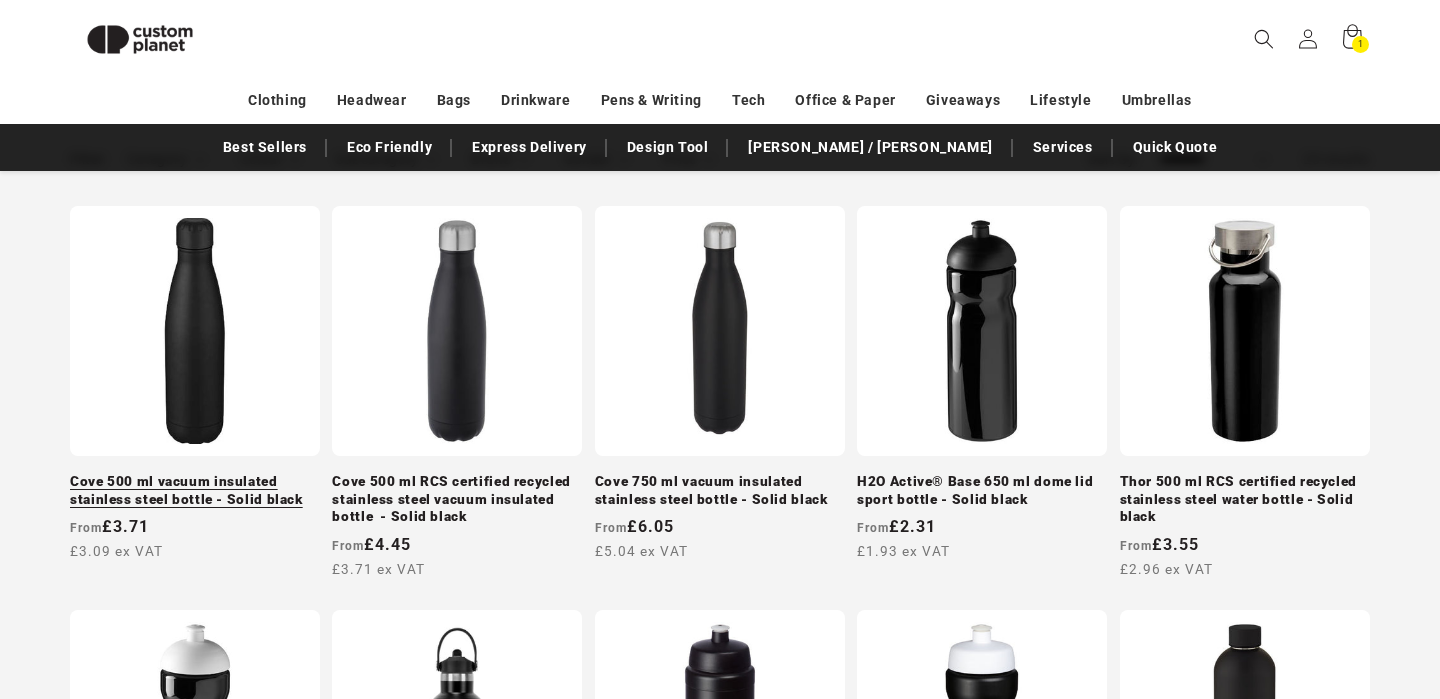 click on "Cove 500 ml vacuum insulated stainless steel bottle - Solid black" at bounding box center (195, 490) 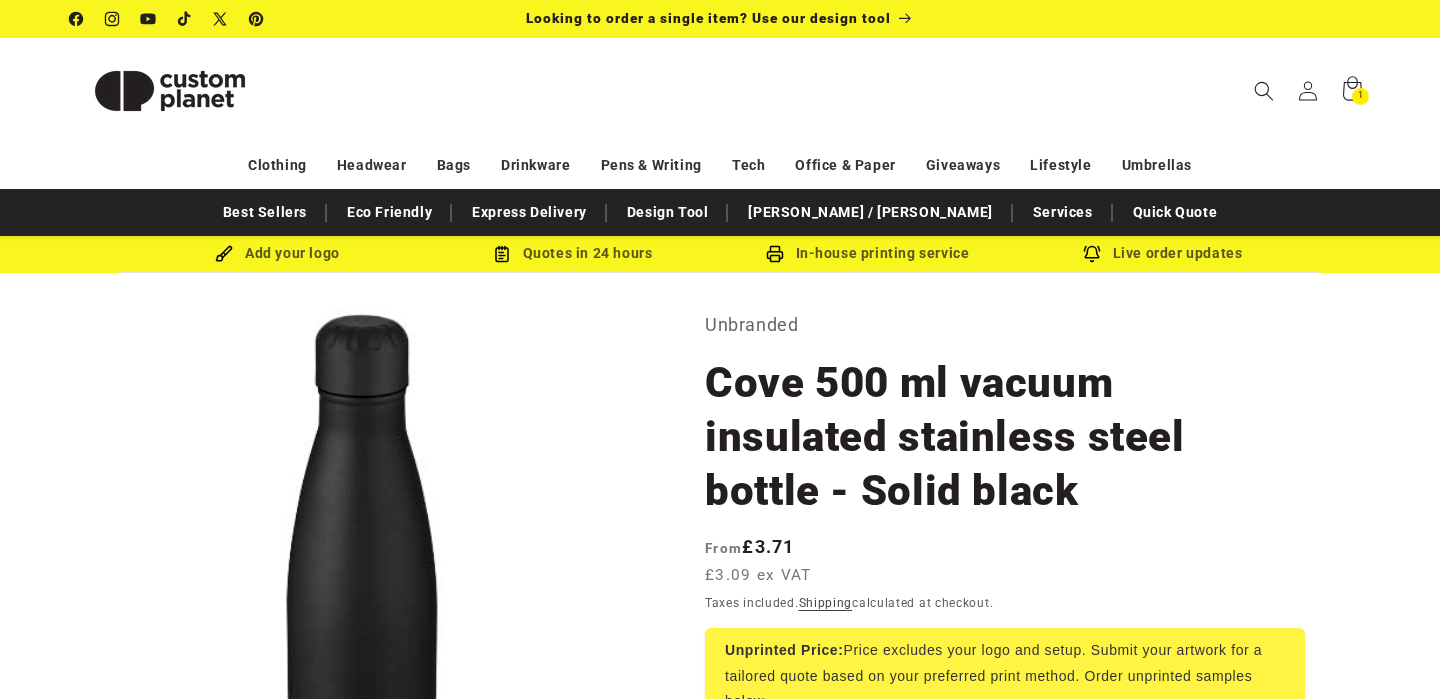 scroll, scrollTop: 0, scrollLeft: 0, axis: both 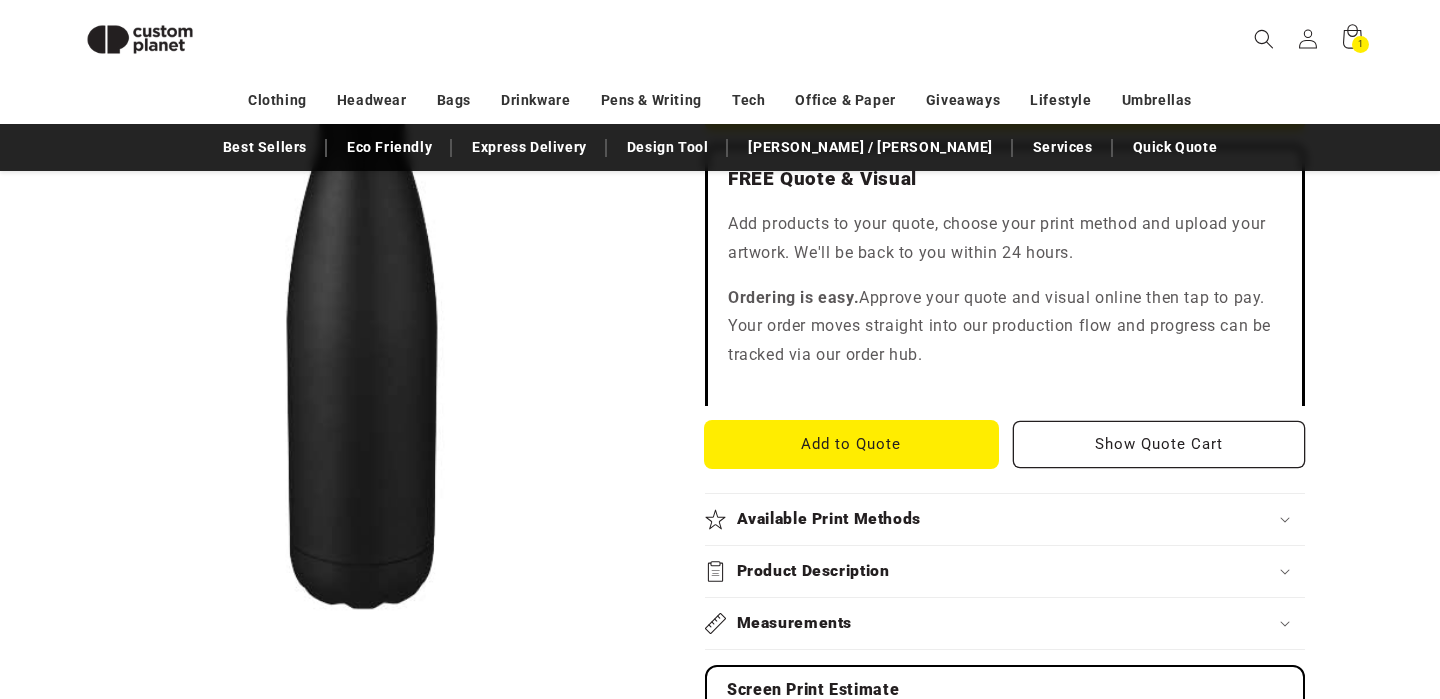 click on "Add to Quote" at bounding box center (851, 444) 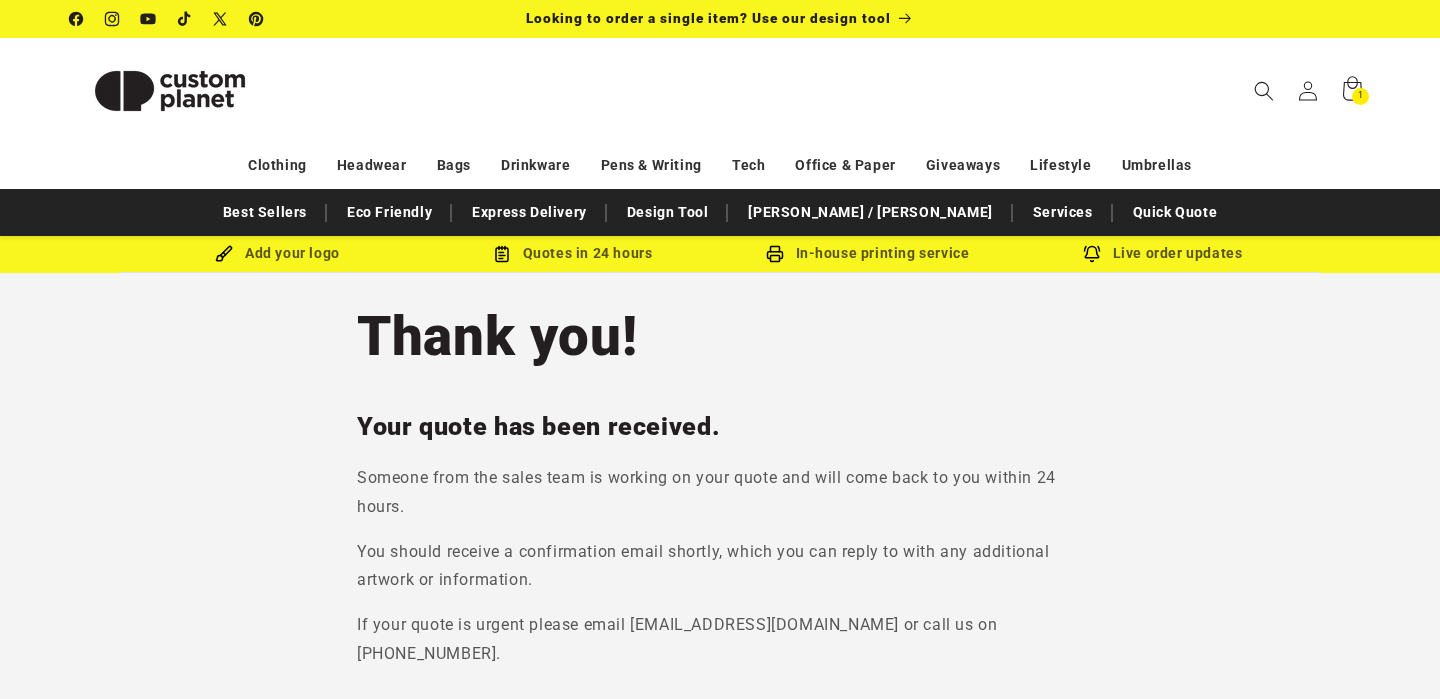 scroll, scrollTop: 0, scrollLeft: 0, axis: both 